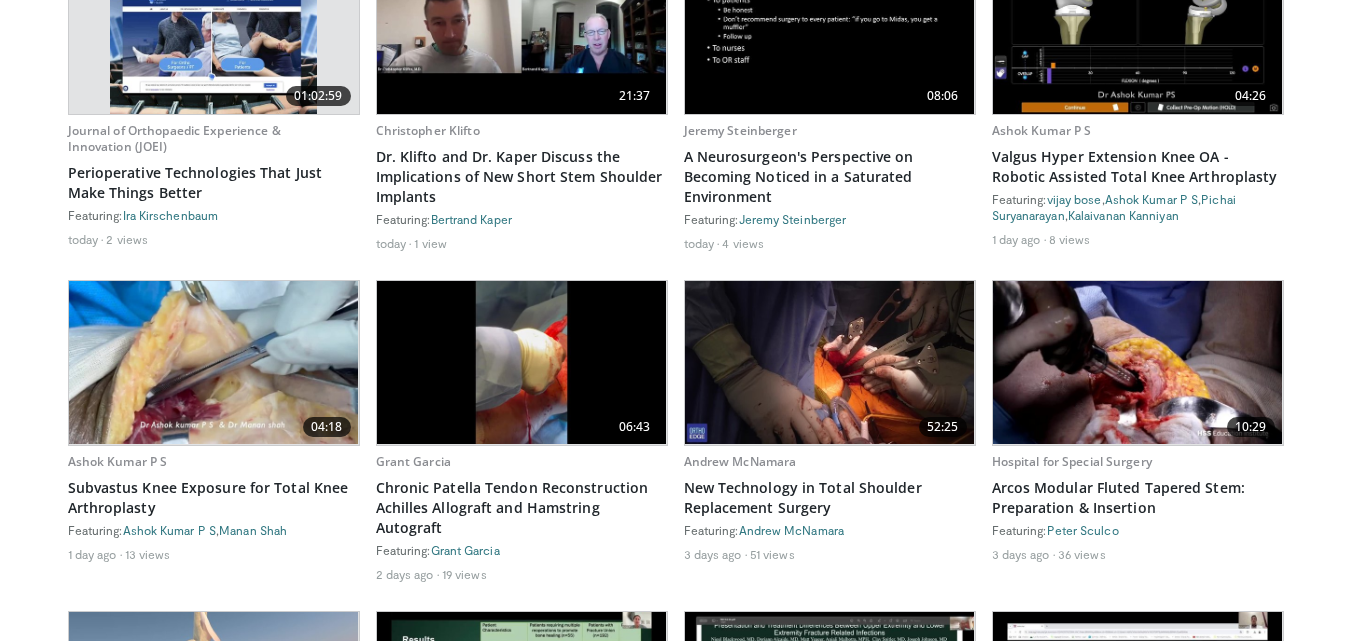 scroll, scrollTop: 1300, scrollLeft: 0, axis: vertical 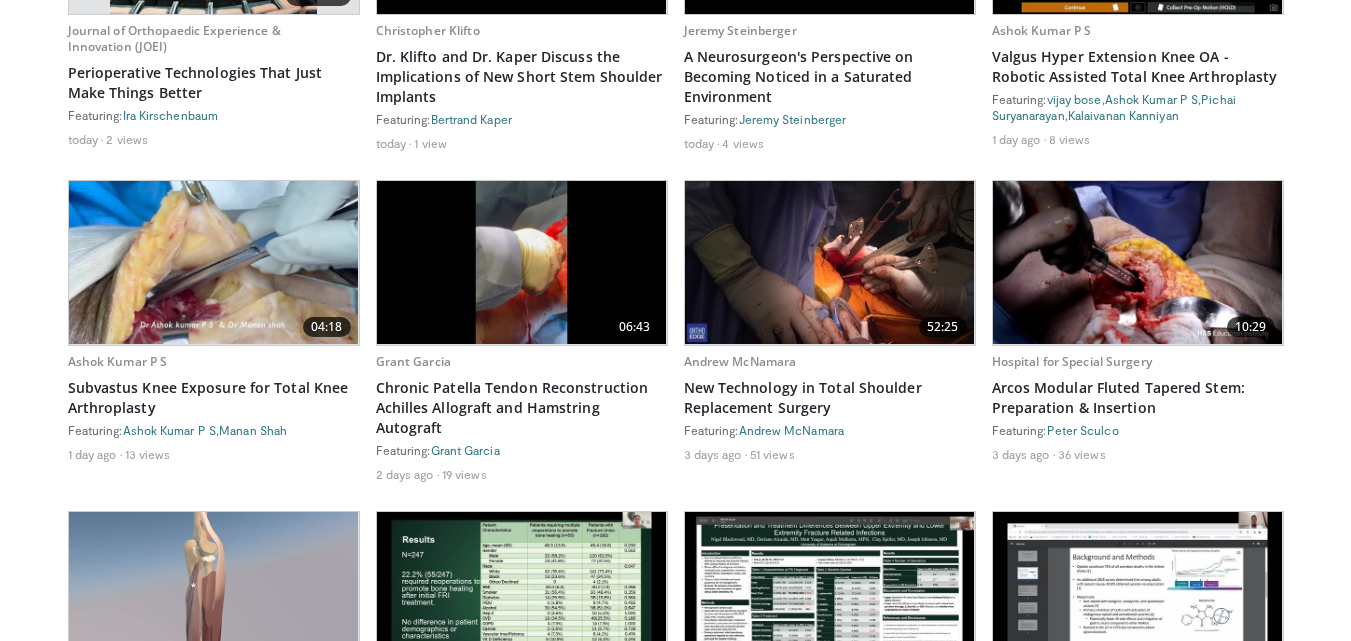 click at bounding box center (522, 262) 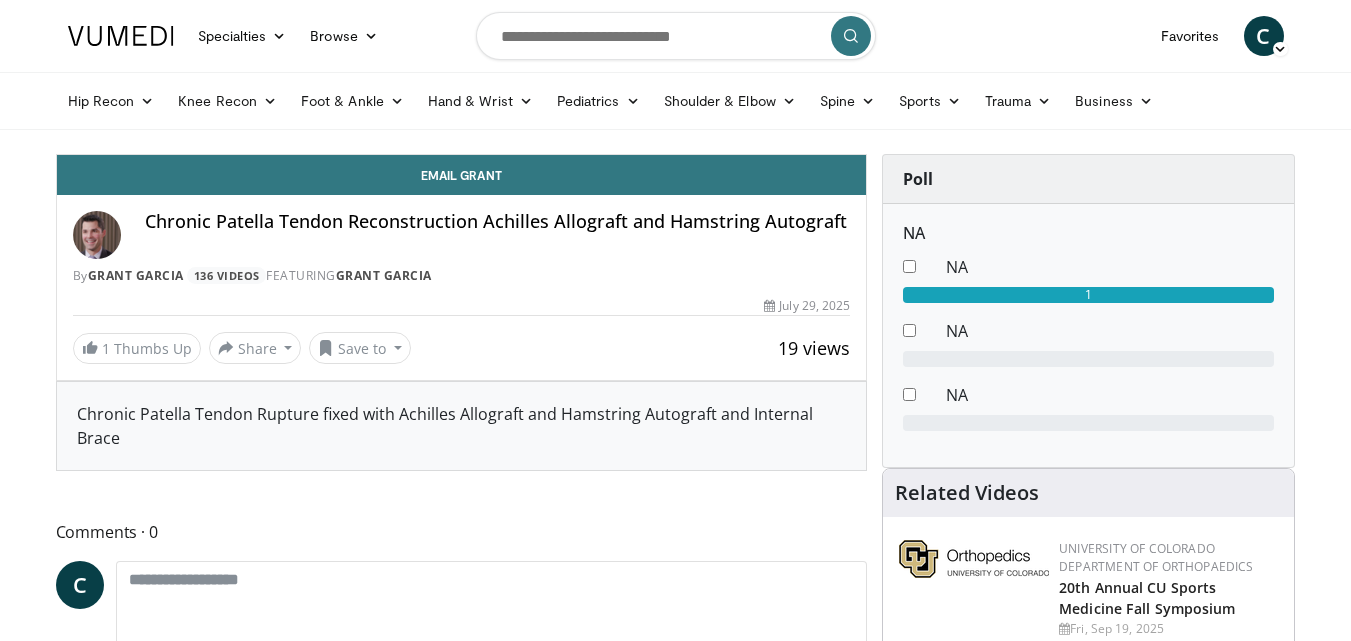 scroll, scrollTop: 0, scrollLeft: 0, axis: both 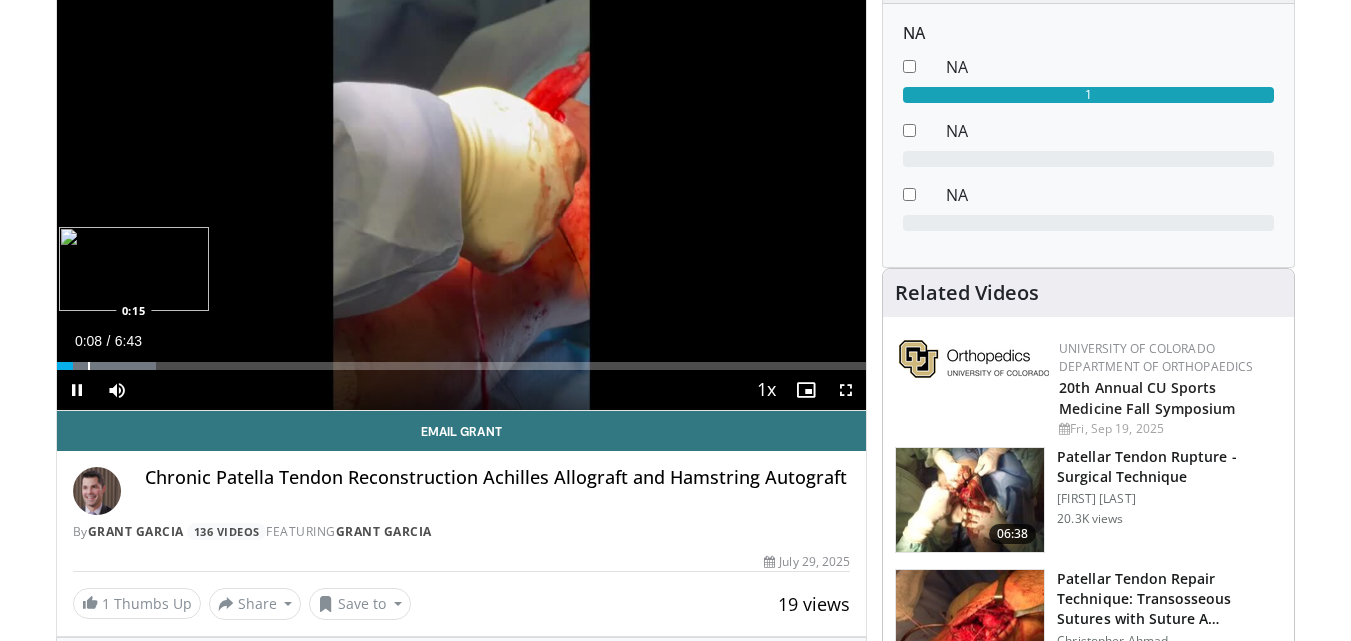 click at bounding box center (89, 366) 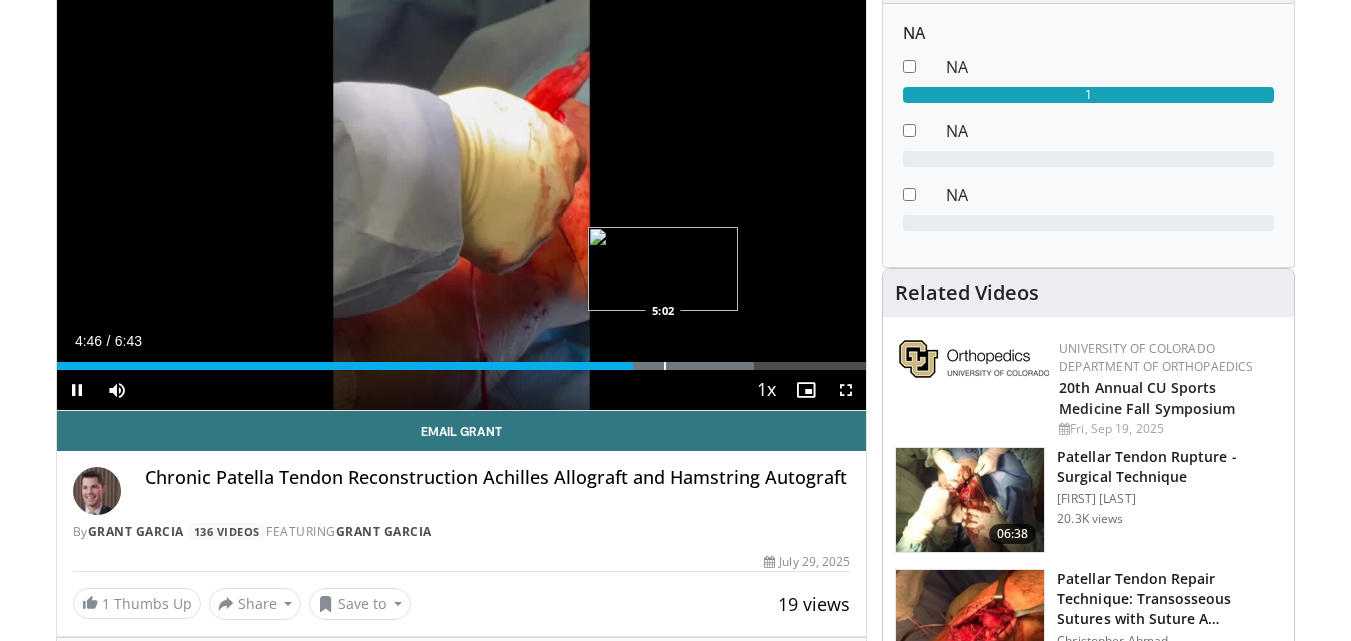 click at bounding box center [665, 366] 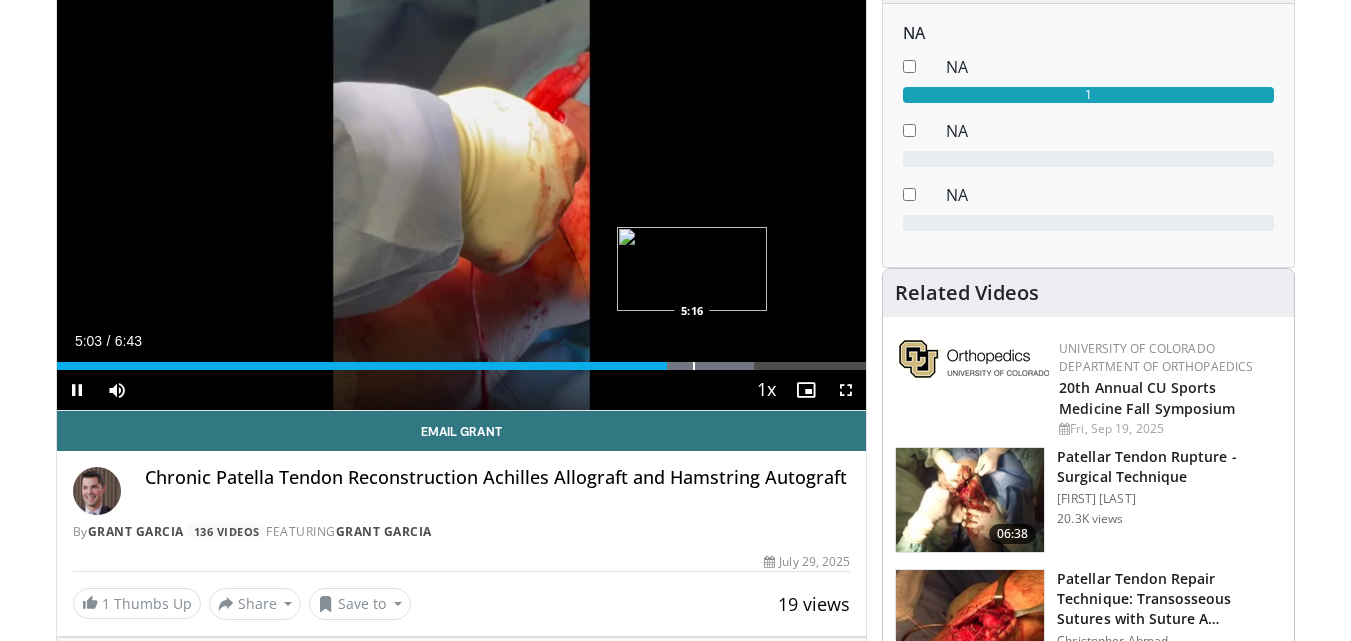 click at bounding box center (694, 366) 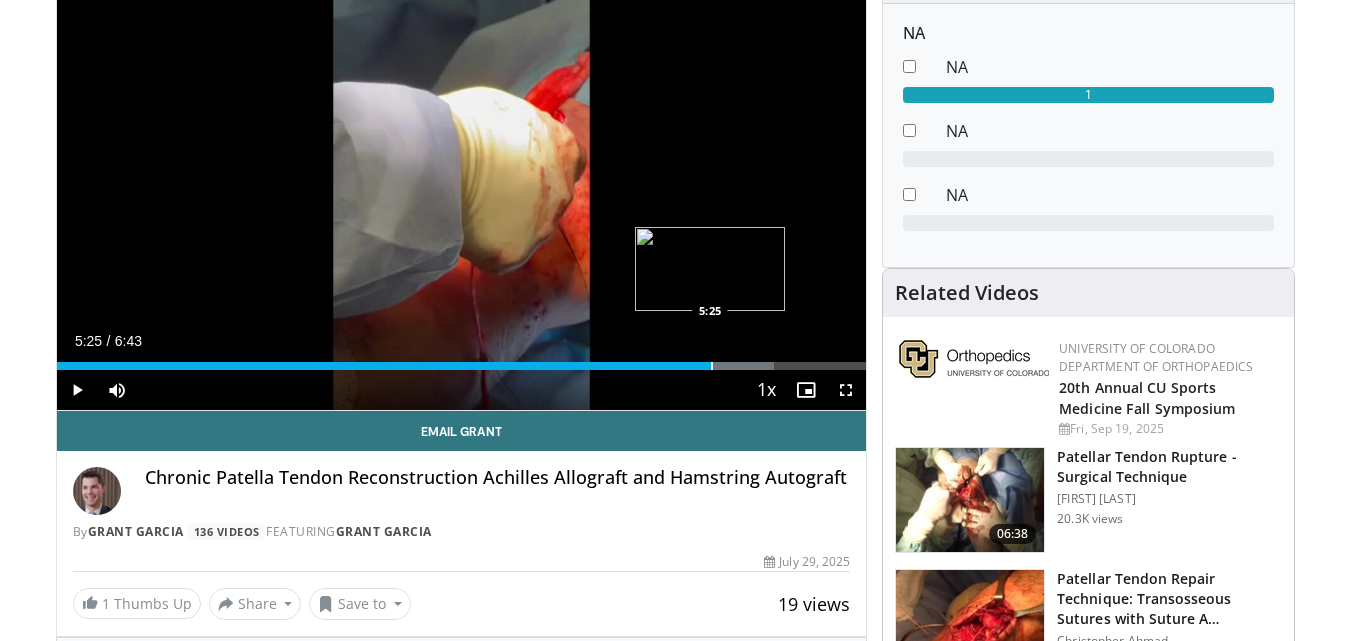 click at bounding box center (712, 366) 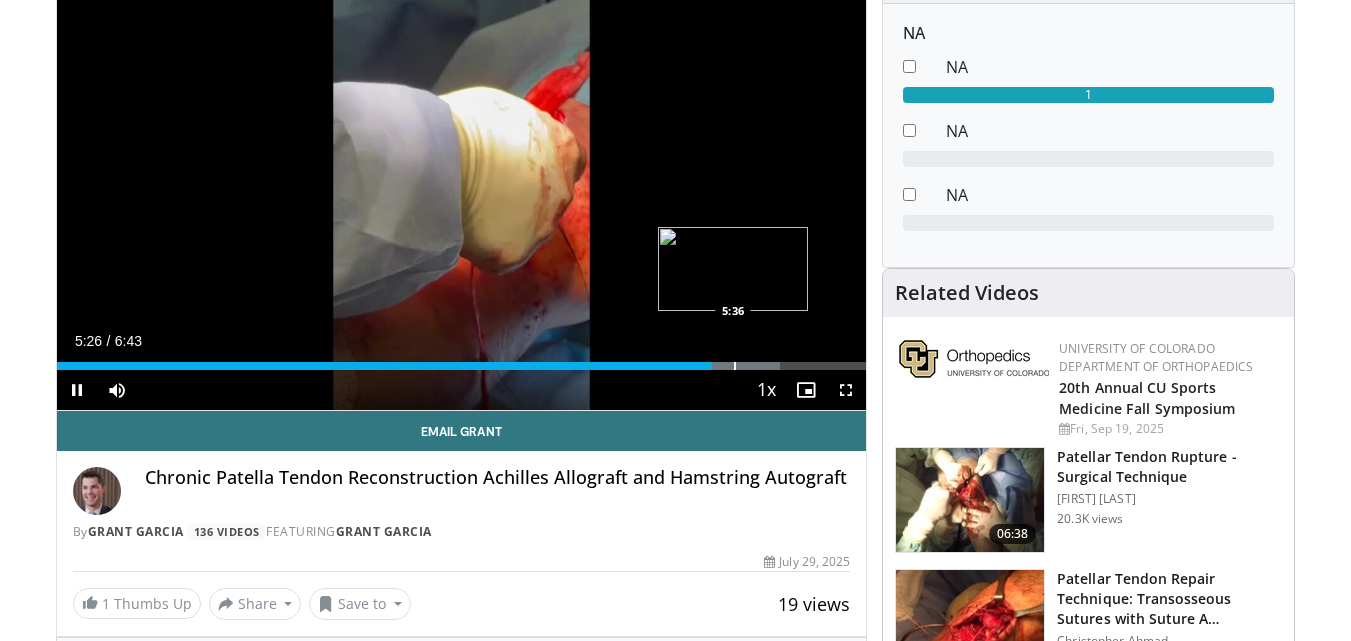 click at bounding box center [735, 366] 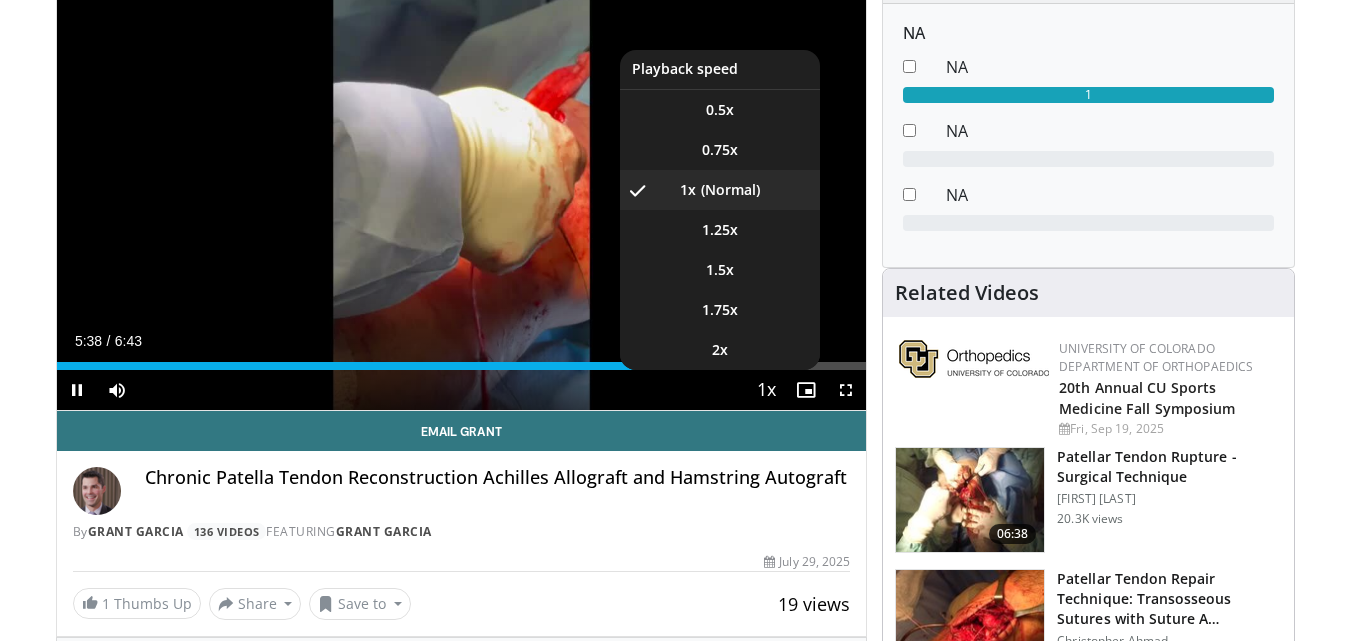 click at bounding box center (766, 391) 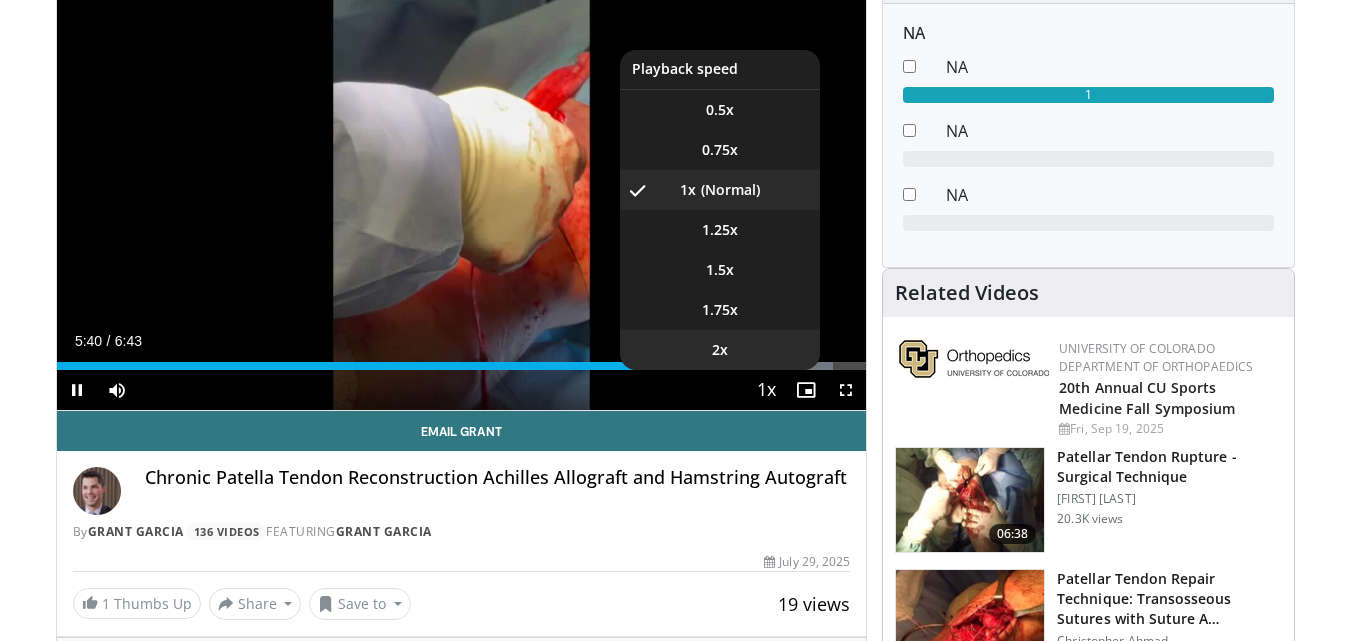 click on "2x" at bounding box center (720, 350) 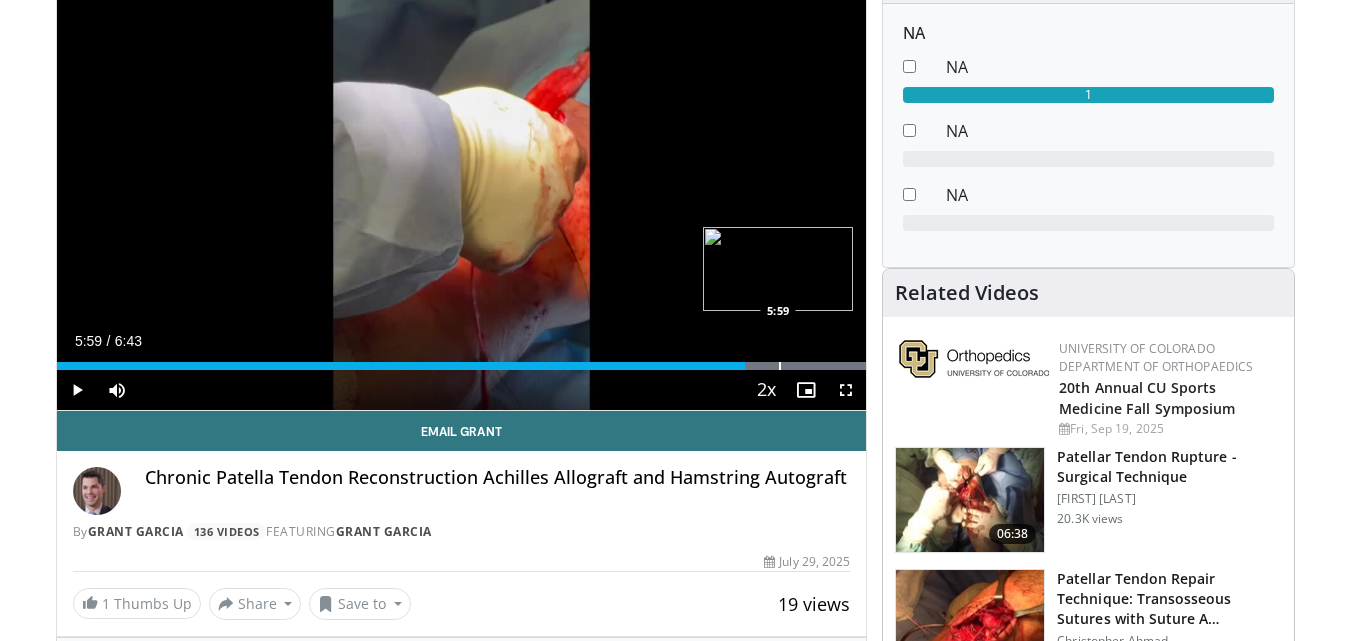 click at bounding box center [780, 366] 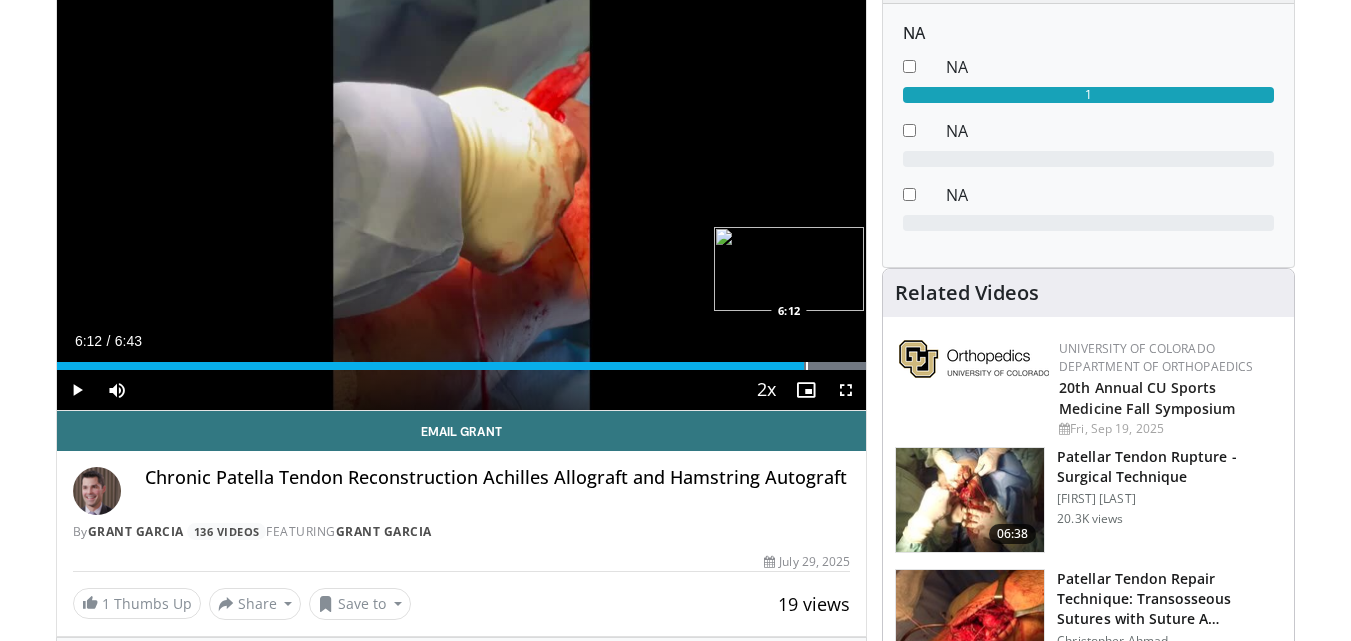 click at bounding box center (807, 366) 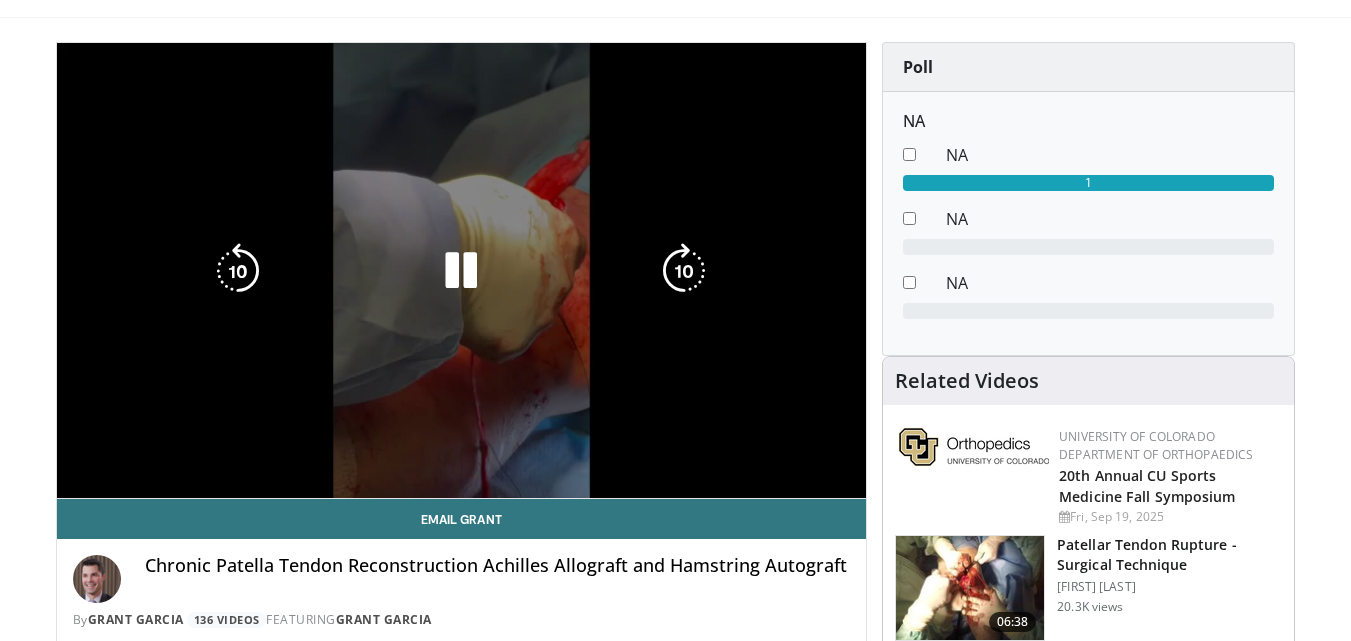 scroll, scrollTop: 0, scrollLeft: 0, axis: both 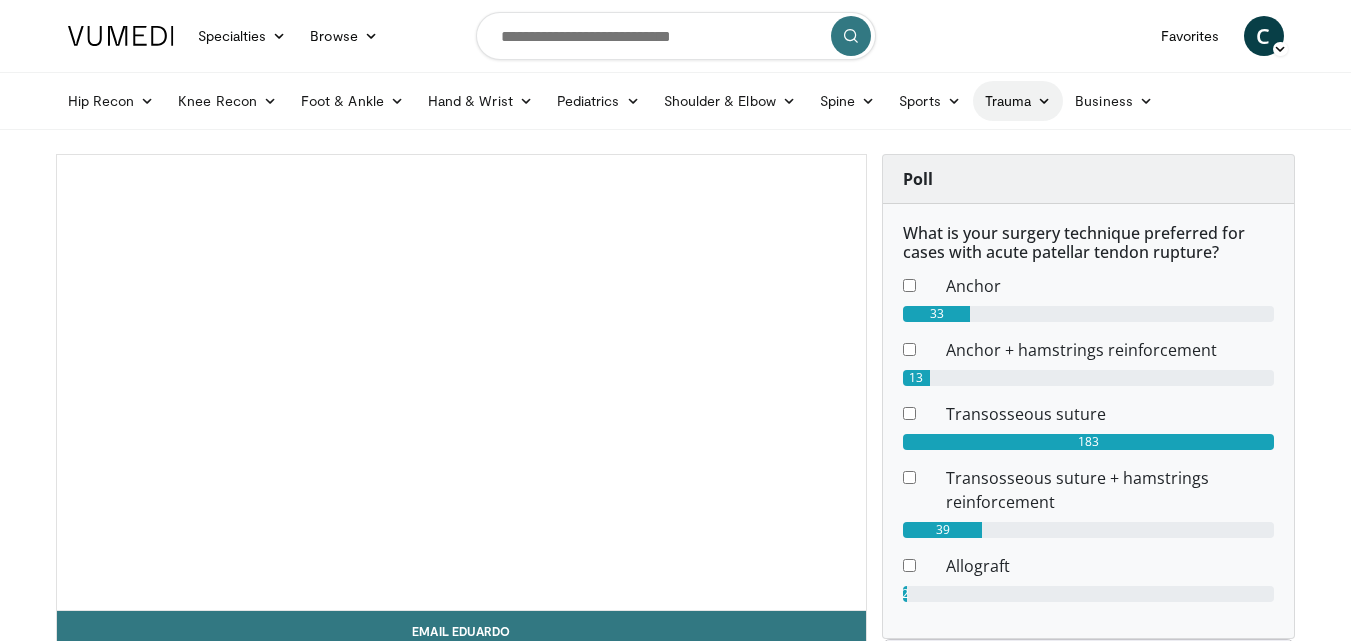 click on "Trauma" at bounding box center (1018, 101) 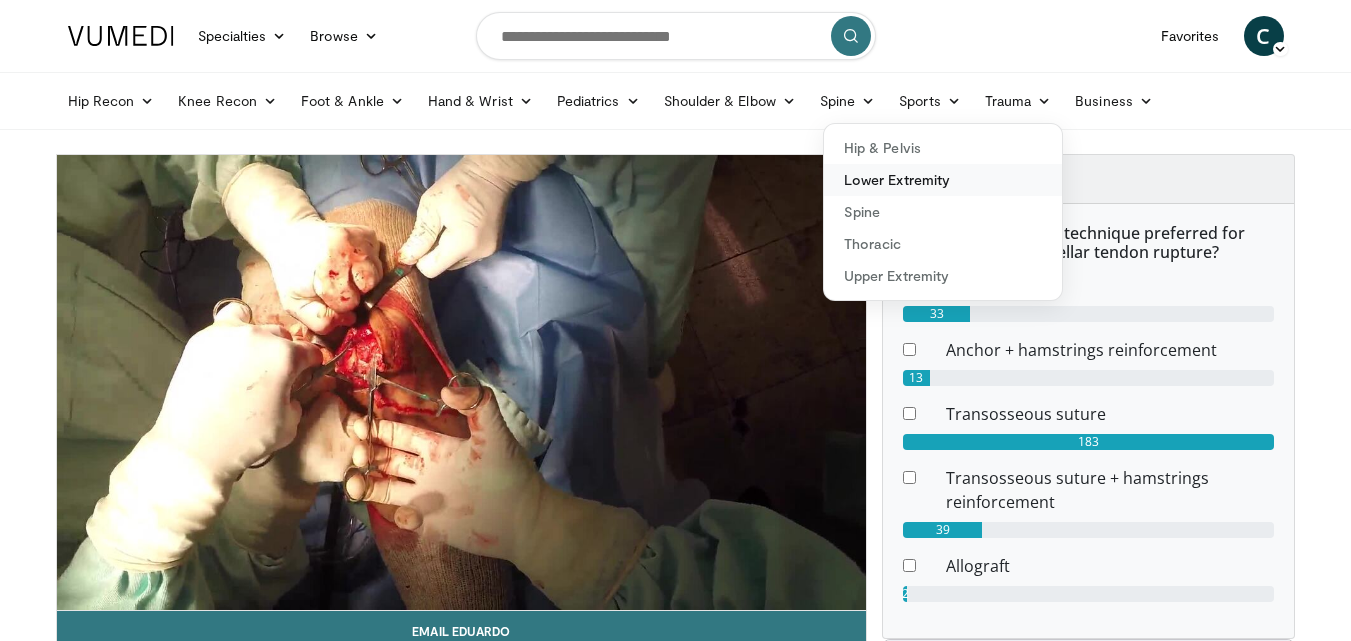 click on "Lower Extremity" at bounding box center (943, 180) 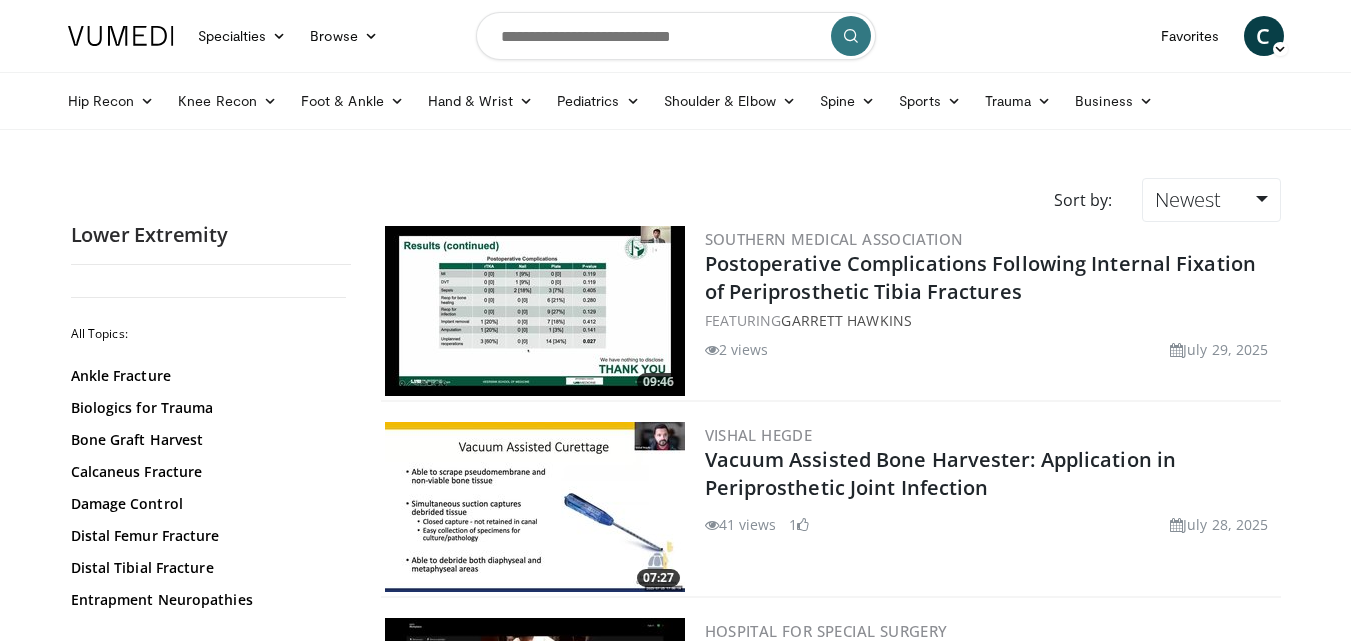 scroll, scrollTop: 0, scrollLeft: 0, axis: both 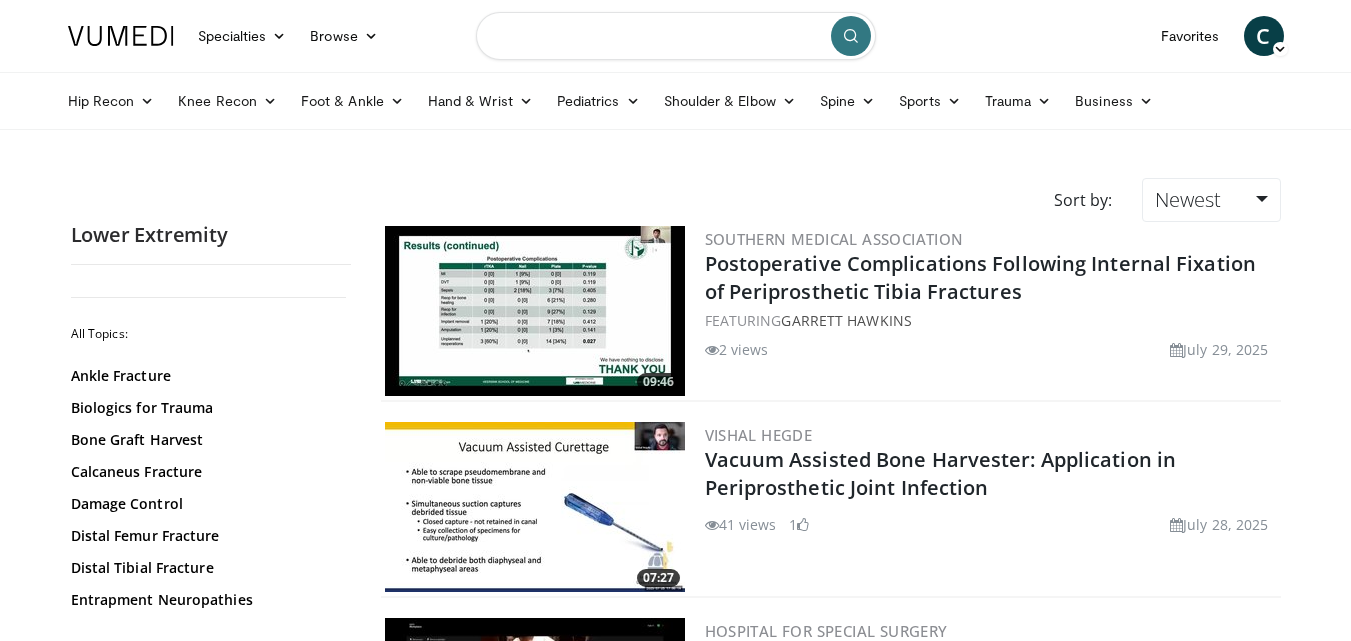 click at bounding box center (676, 36) 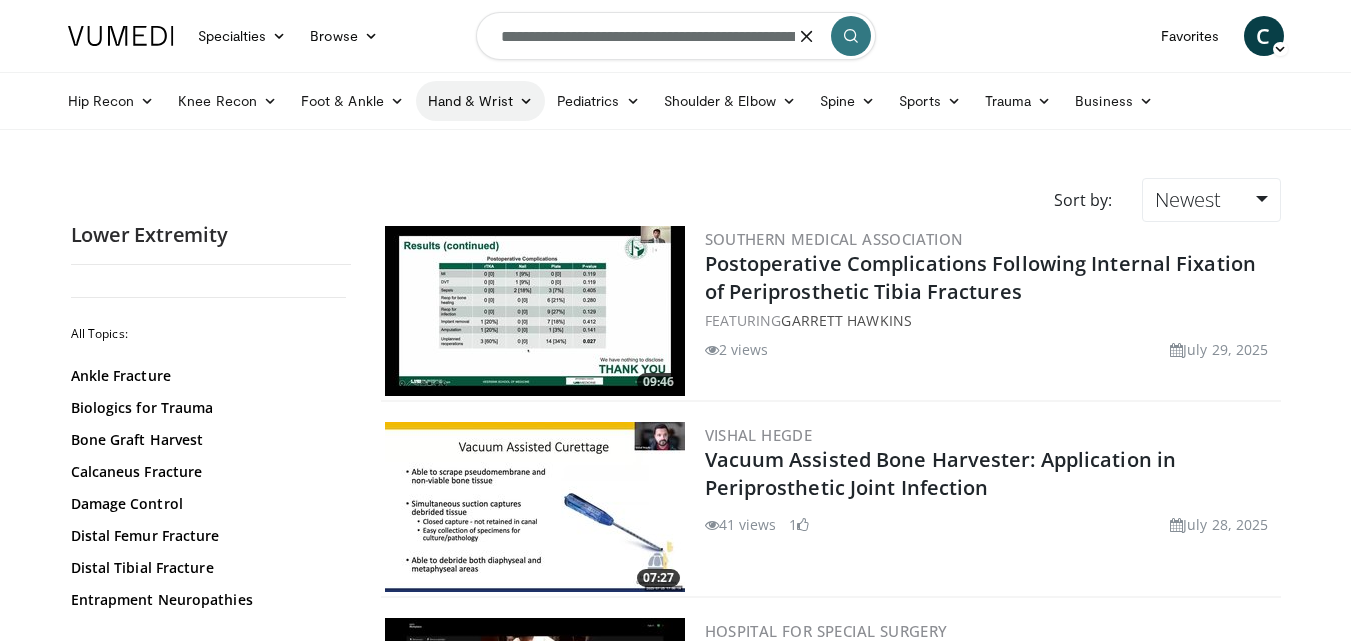 type on "**********" 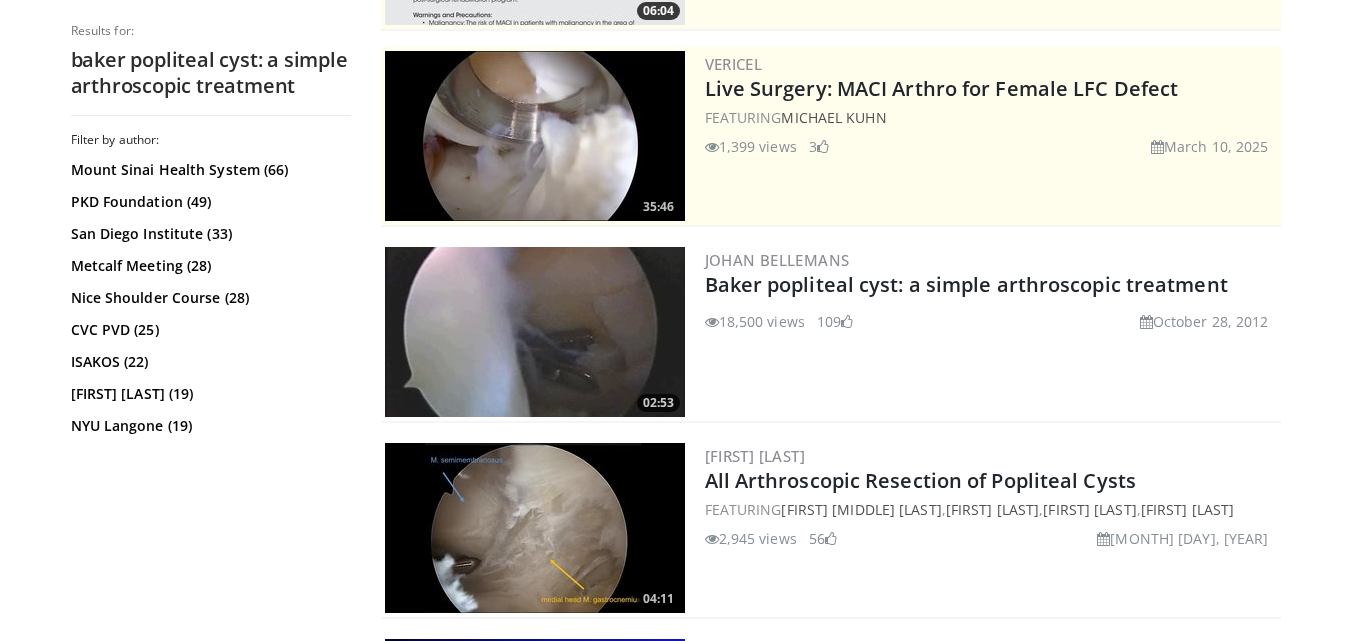 scroll, scrollTop: 400, scrollLeft: 0, axis: vertical 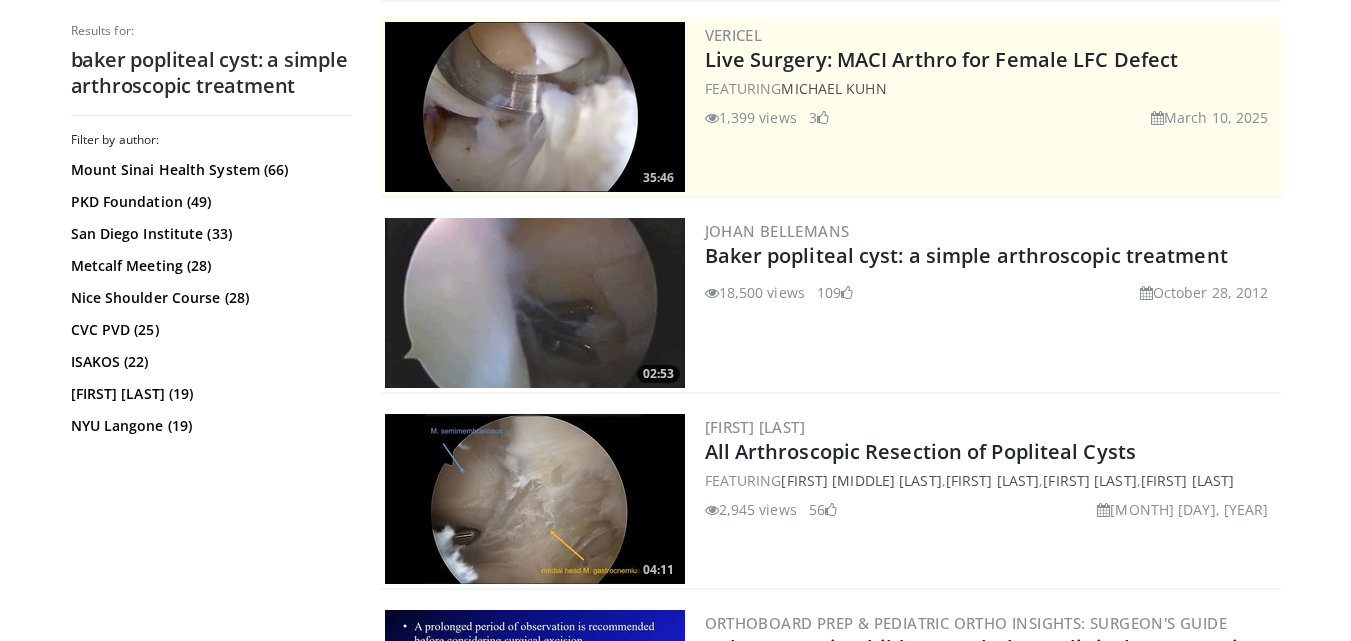 click at bounding box center (535, 303) 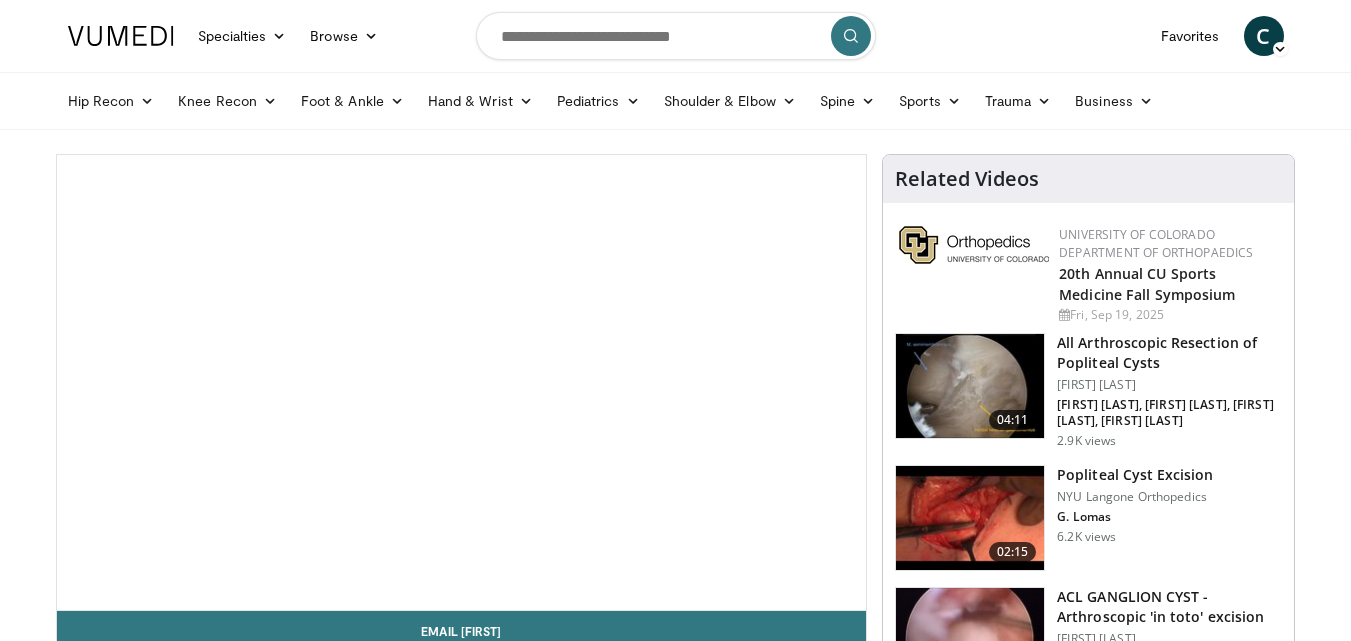 scroll, scrollTop: 0, scrollLeft: 0, axis: both 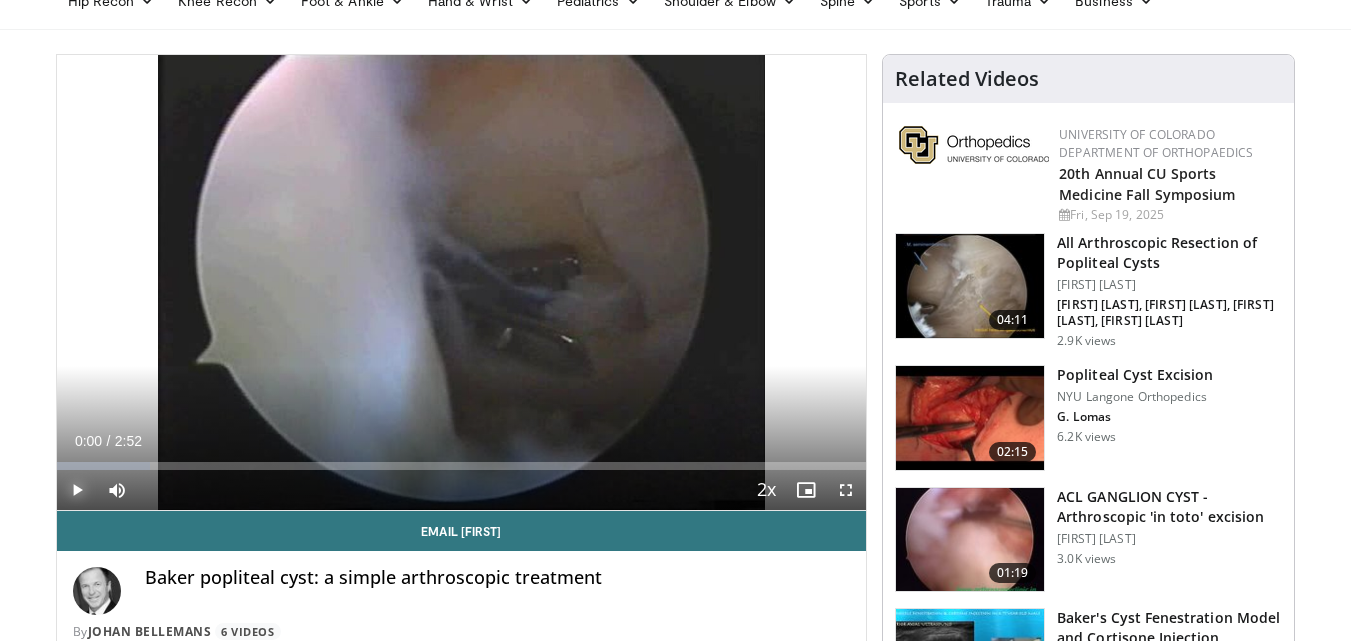 click at bounding box center (77, 490) 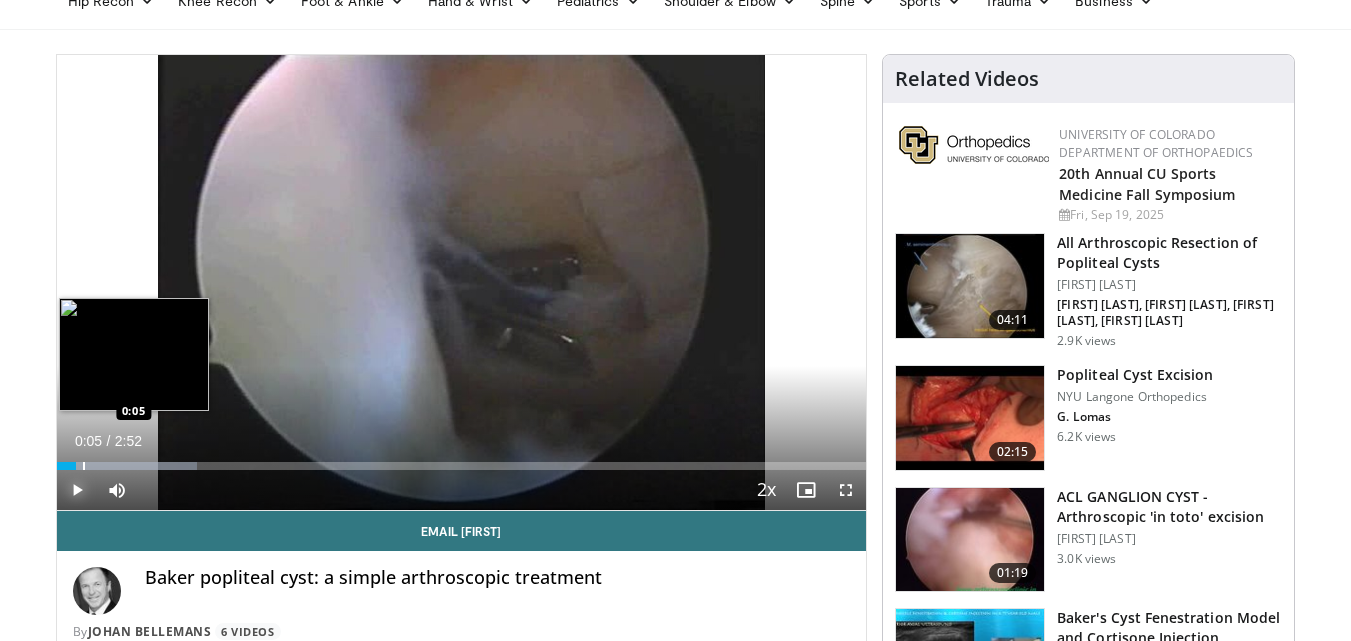 click at bounding box center [127, 466] 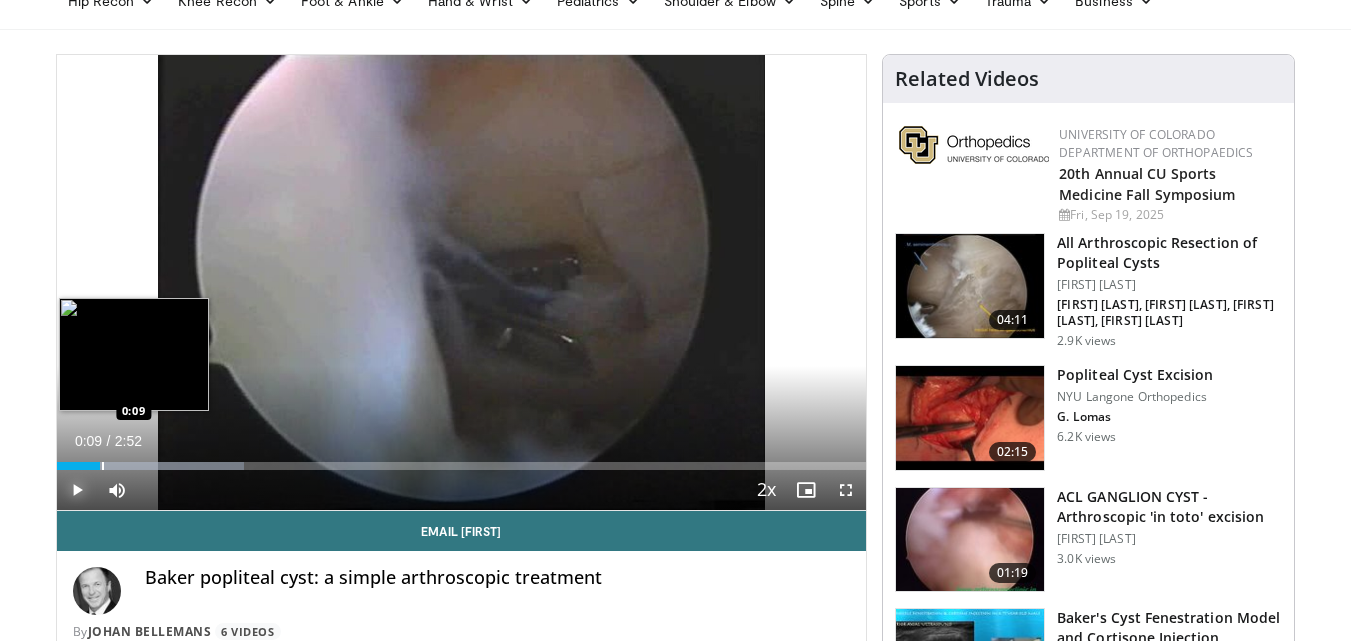 click at bounding box center (103, 466) 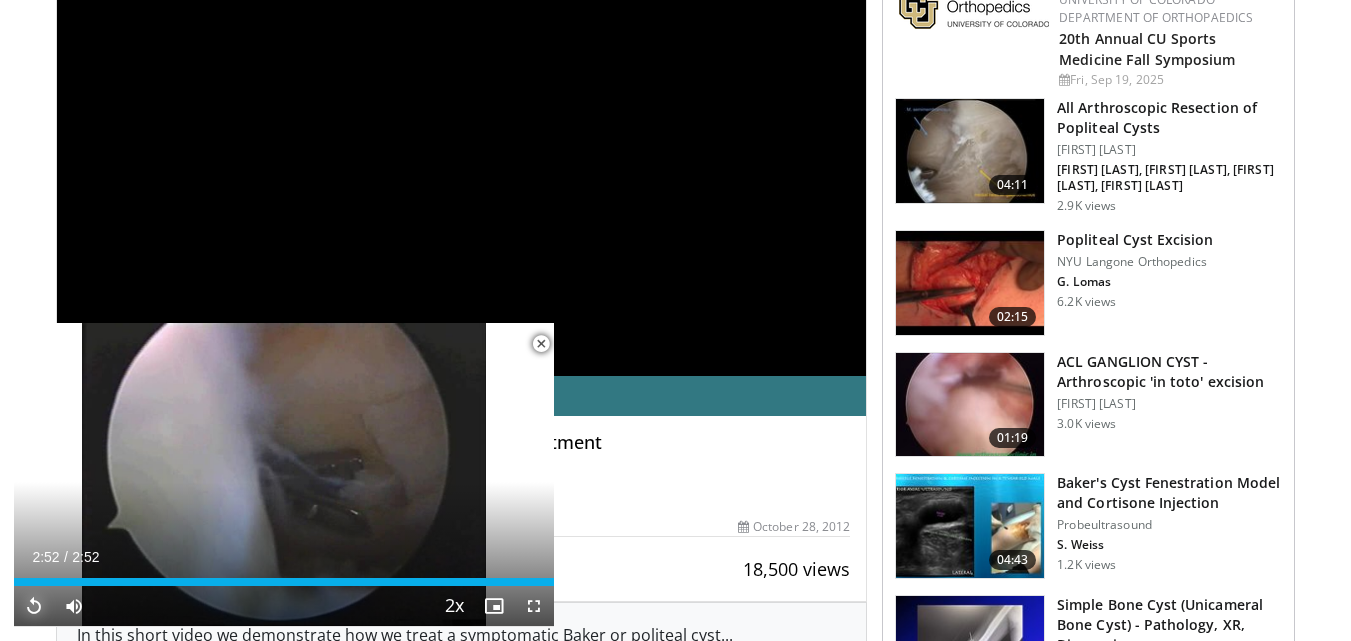 scroll, scrollTop: 200, scrollLeft: 0, axis: vertical 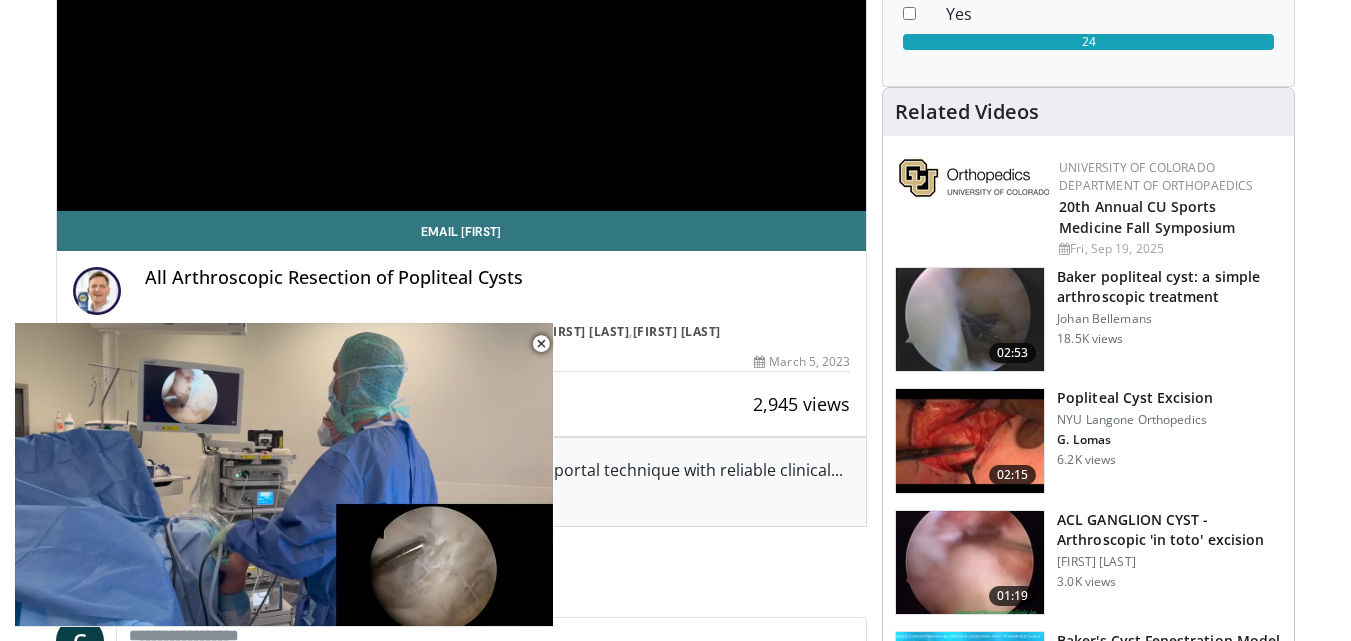 click at bounding box center [970, 441] 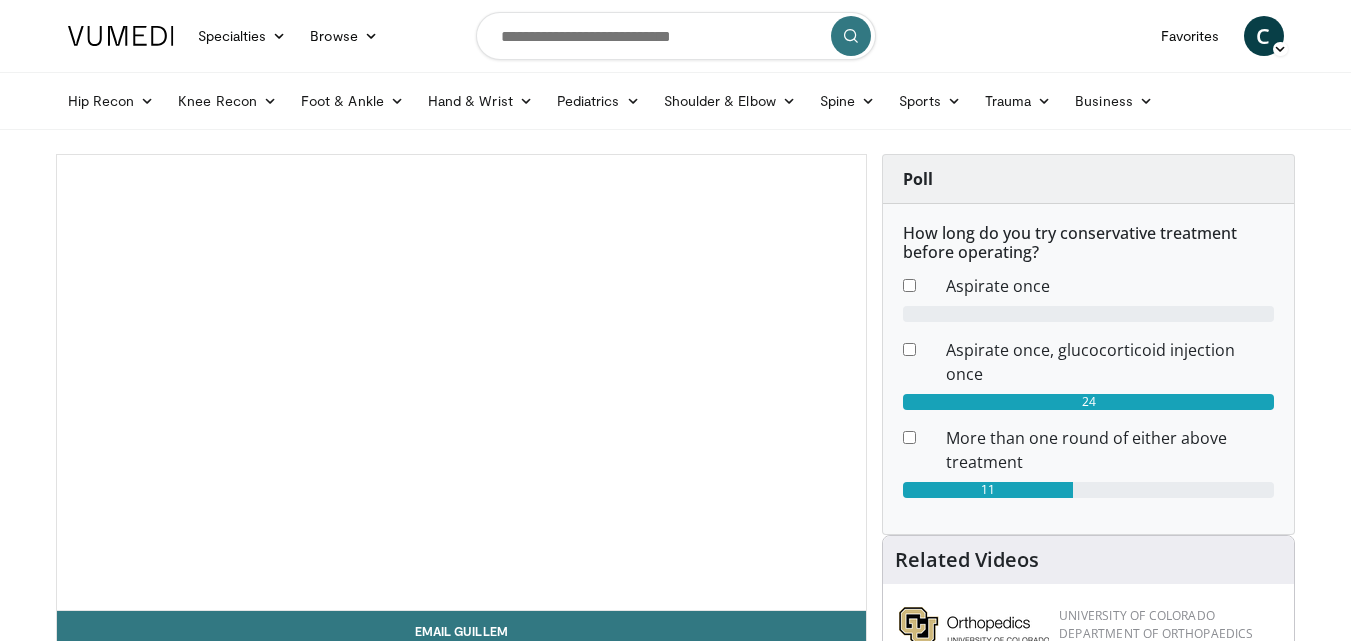 scroll, scrollTop: 0, scrollLeft: 0, axis: both 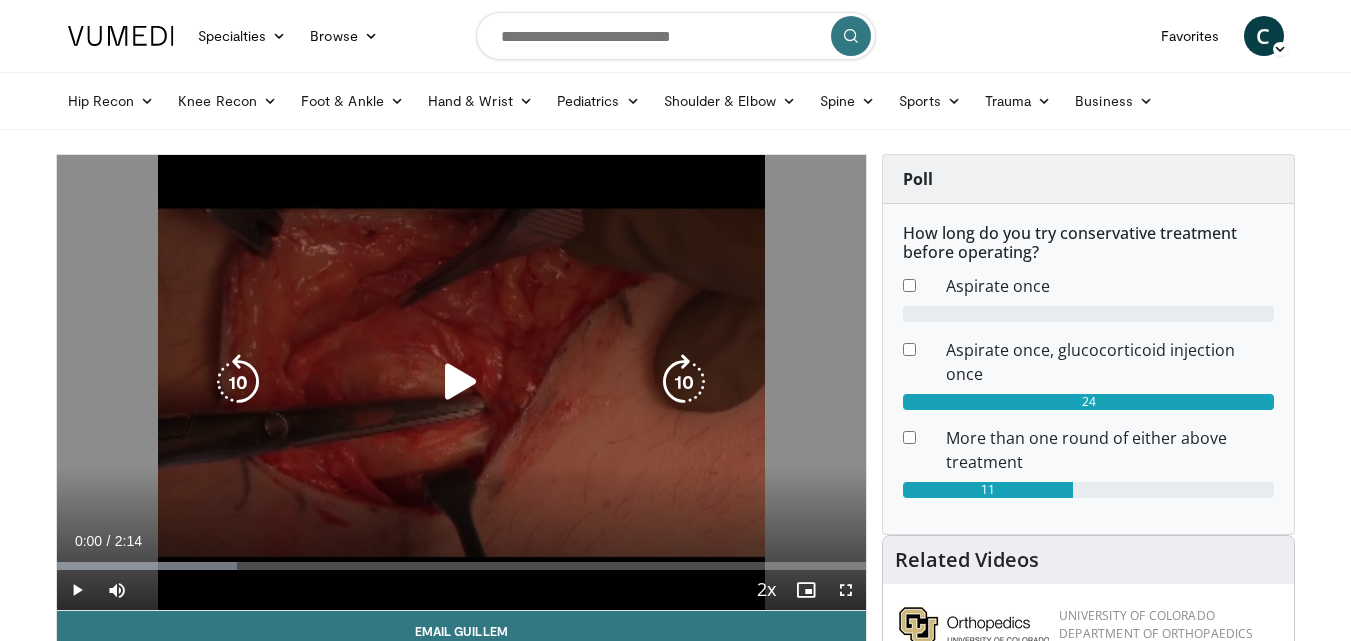 click at bounding box center (461, 382) 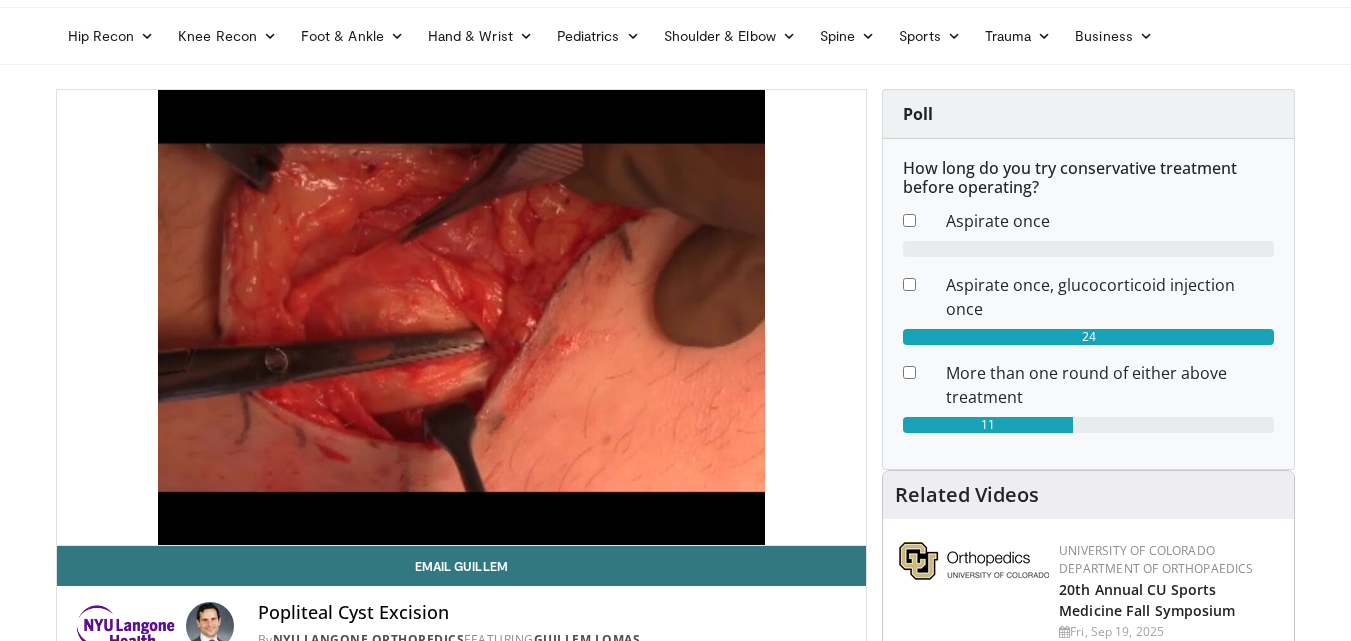 scroll, scrollTop: 100, scrollLeft: 0, axis: vertical 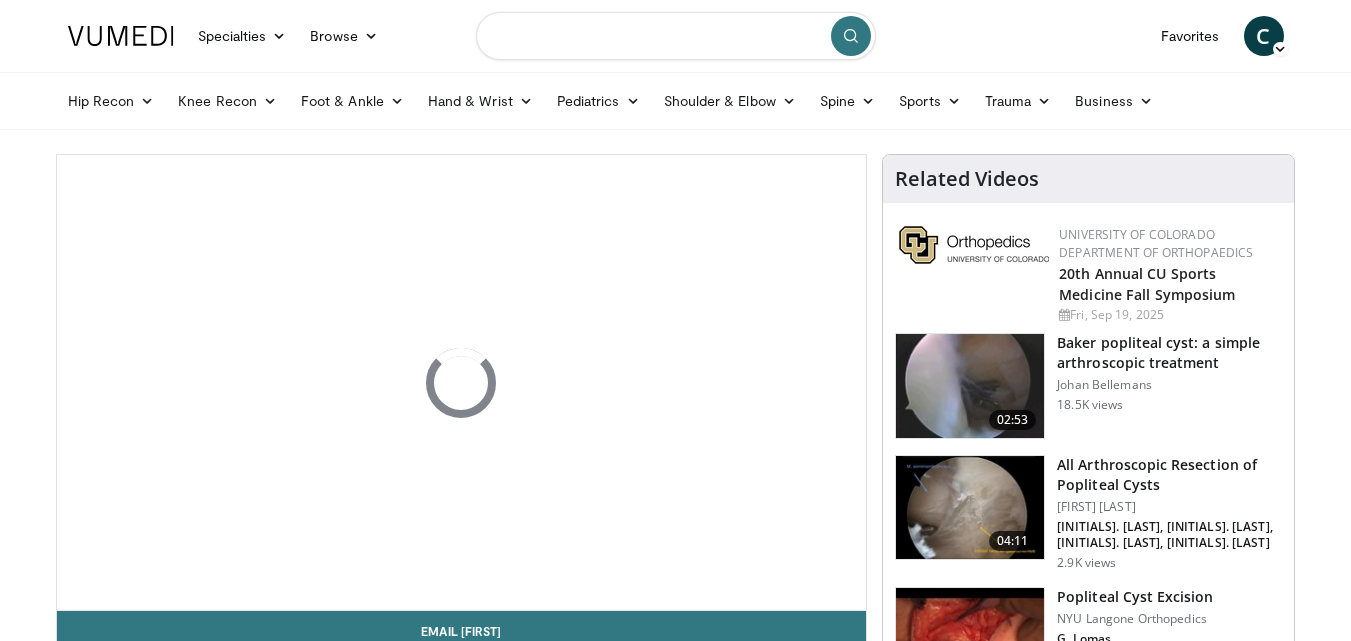 click at bounding box center [676, 36] 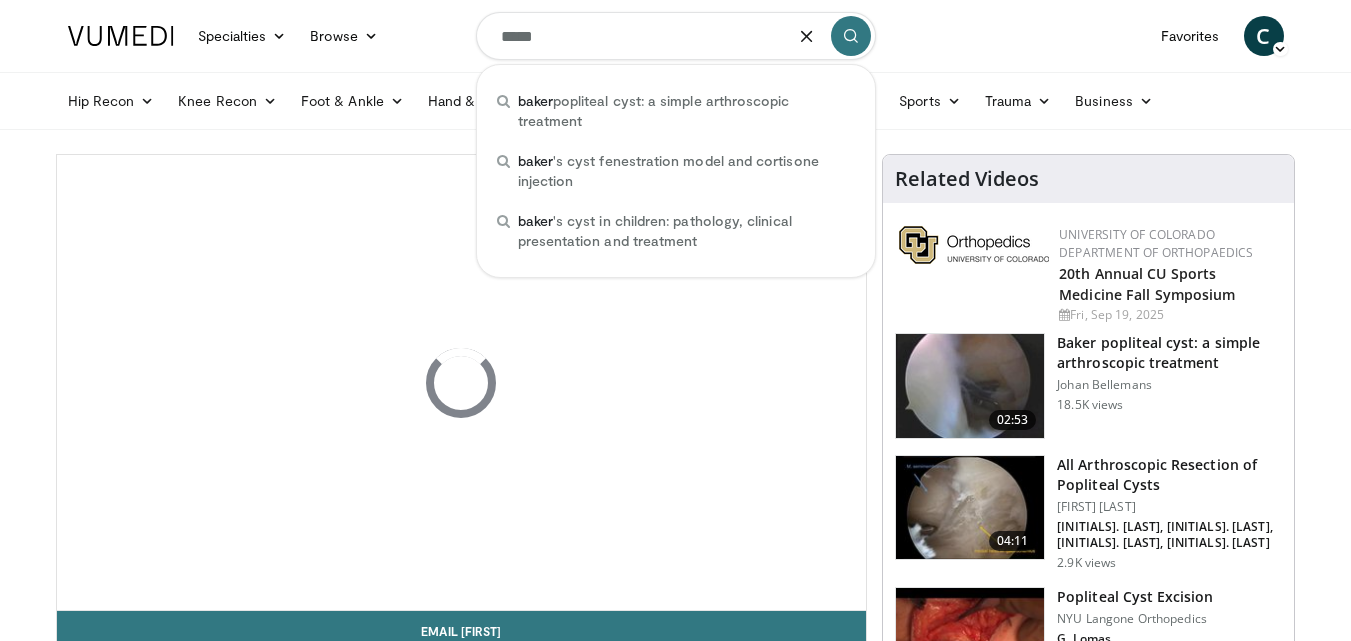 type on "*****" 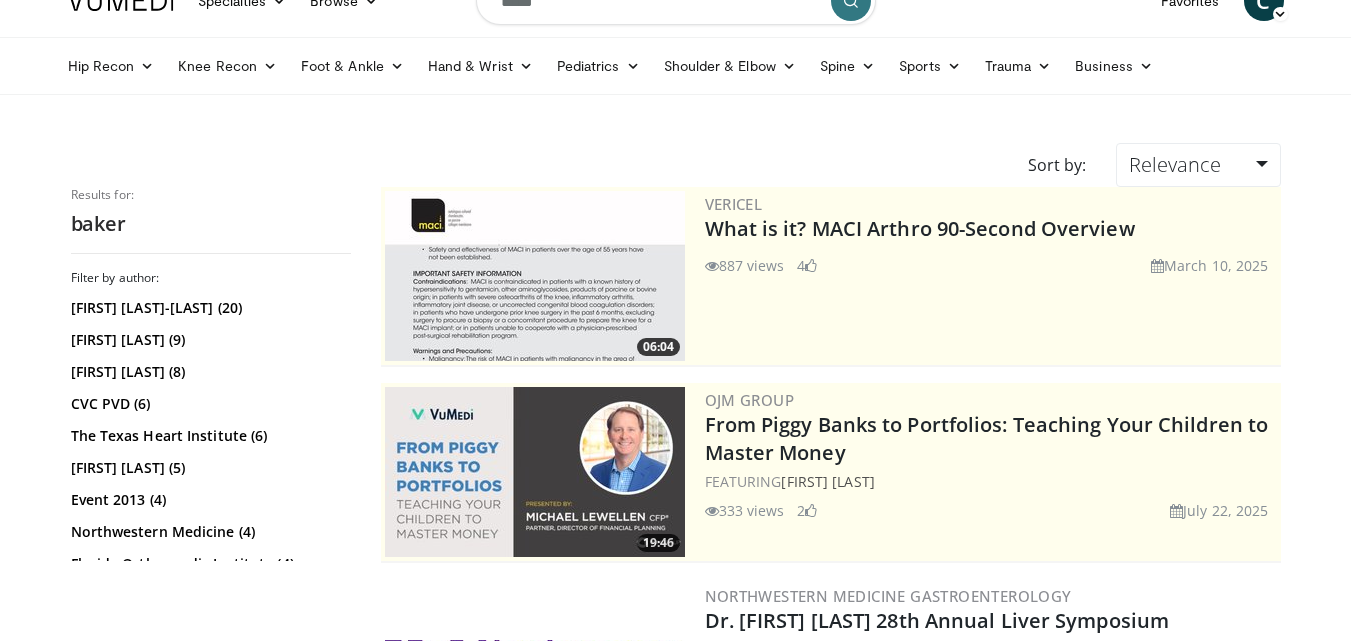 scroll, scrollTop: 0, scrollLeft: 0, axis: both 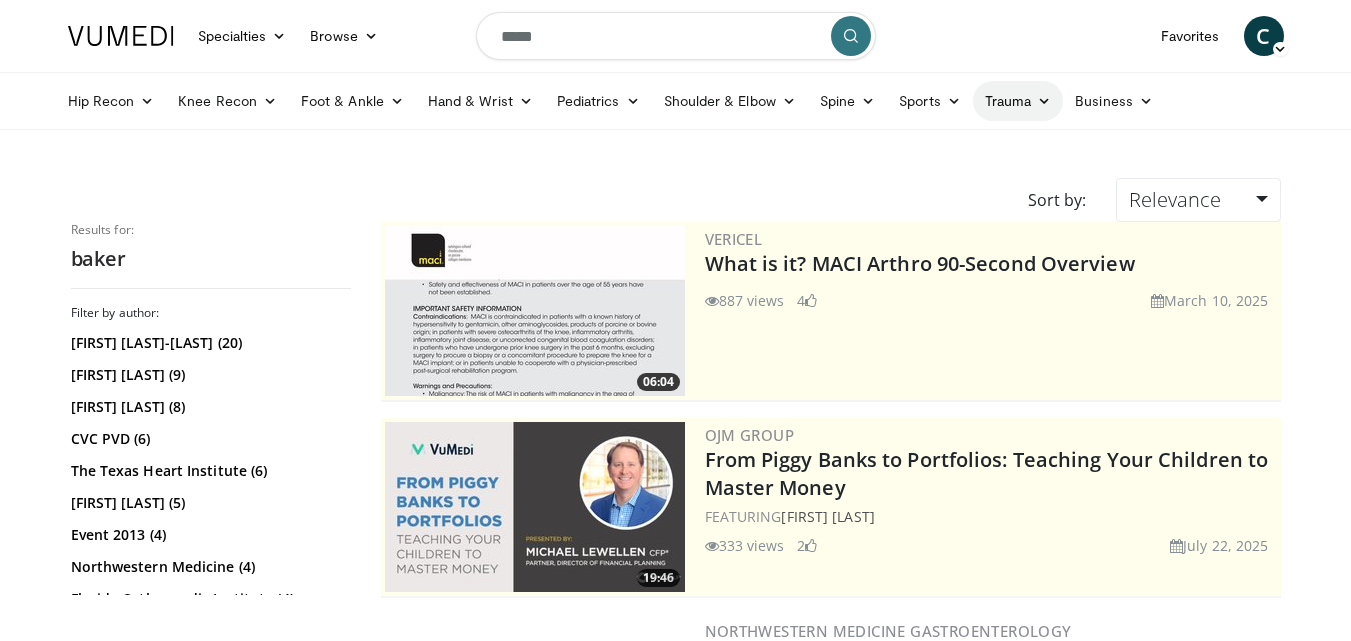 click on "Trauma" at bounding box center (1018, 101) 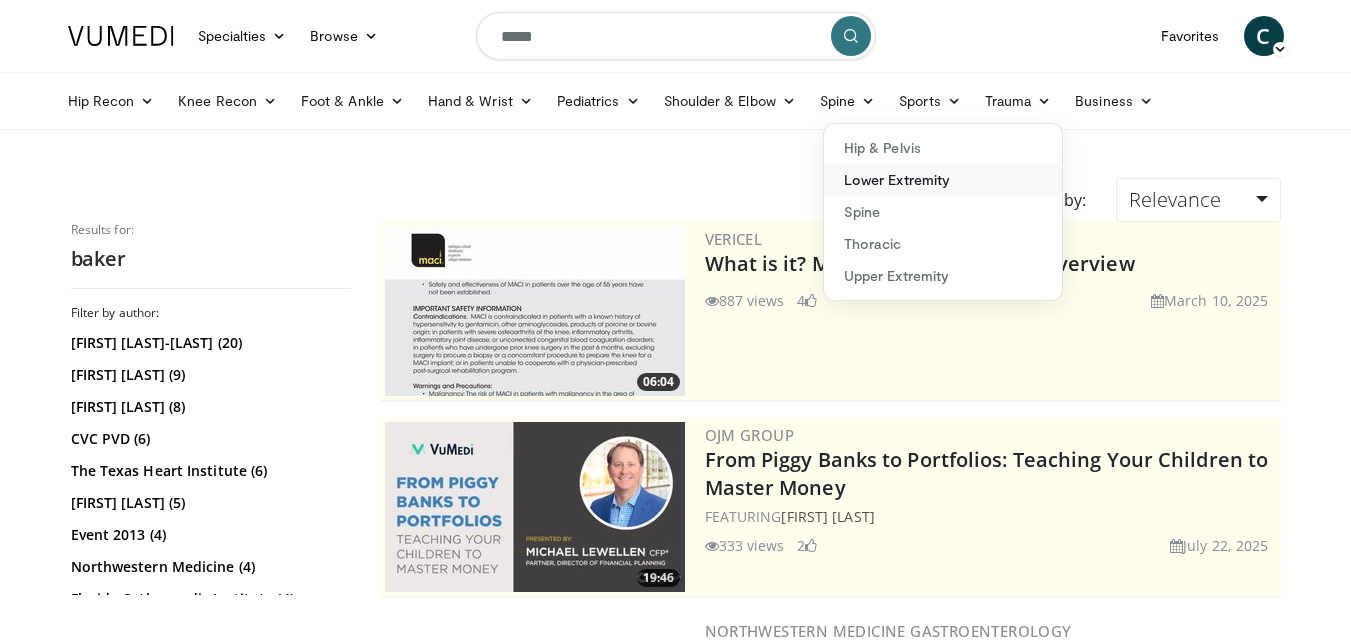 click on "Lower Extremity" at bounding box center (943, 180) 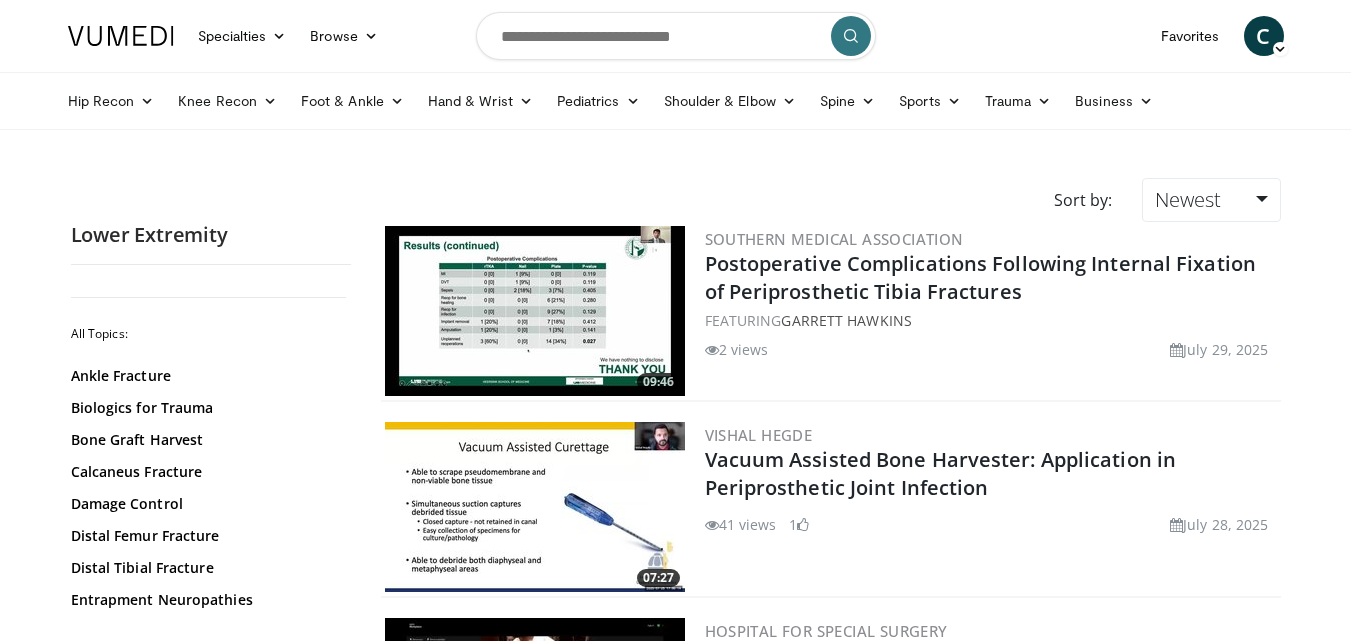 scroll, scrollTop: 0, scrollLeft: 0, axis: both 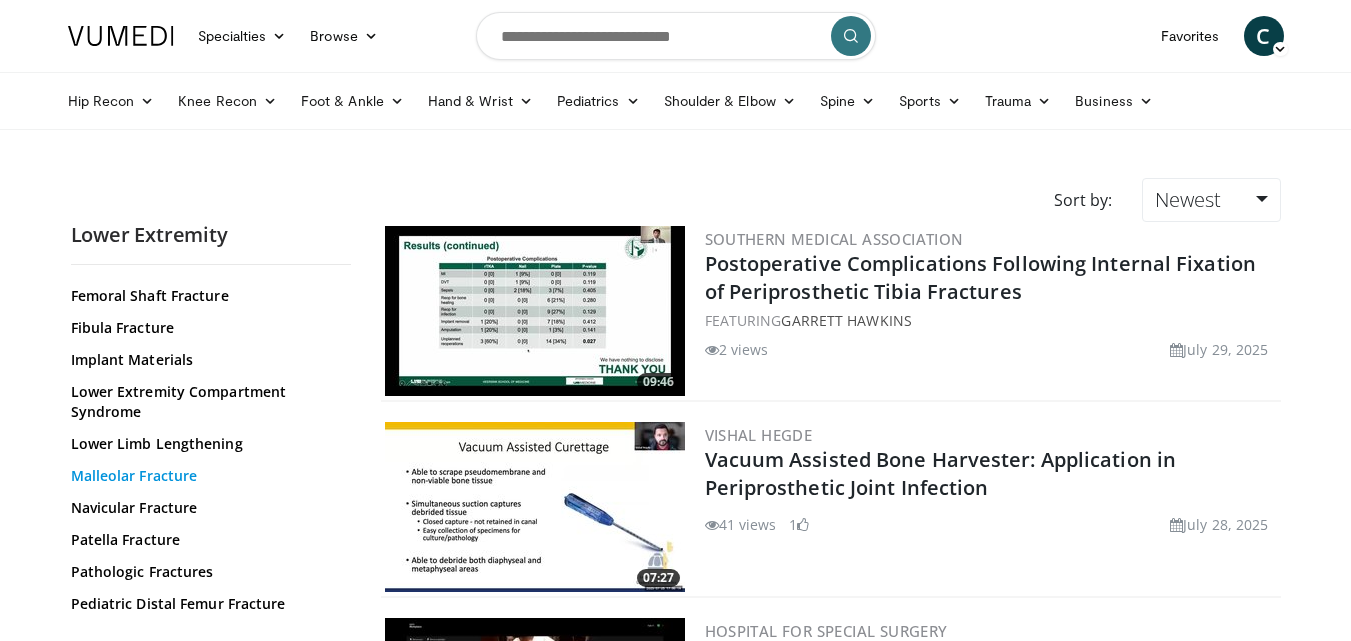 click on "Malleolar Fracture" at bounding box center (206, 476) 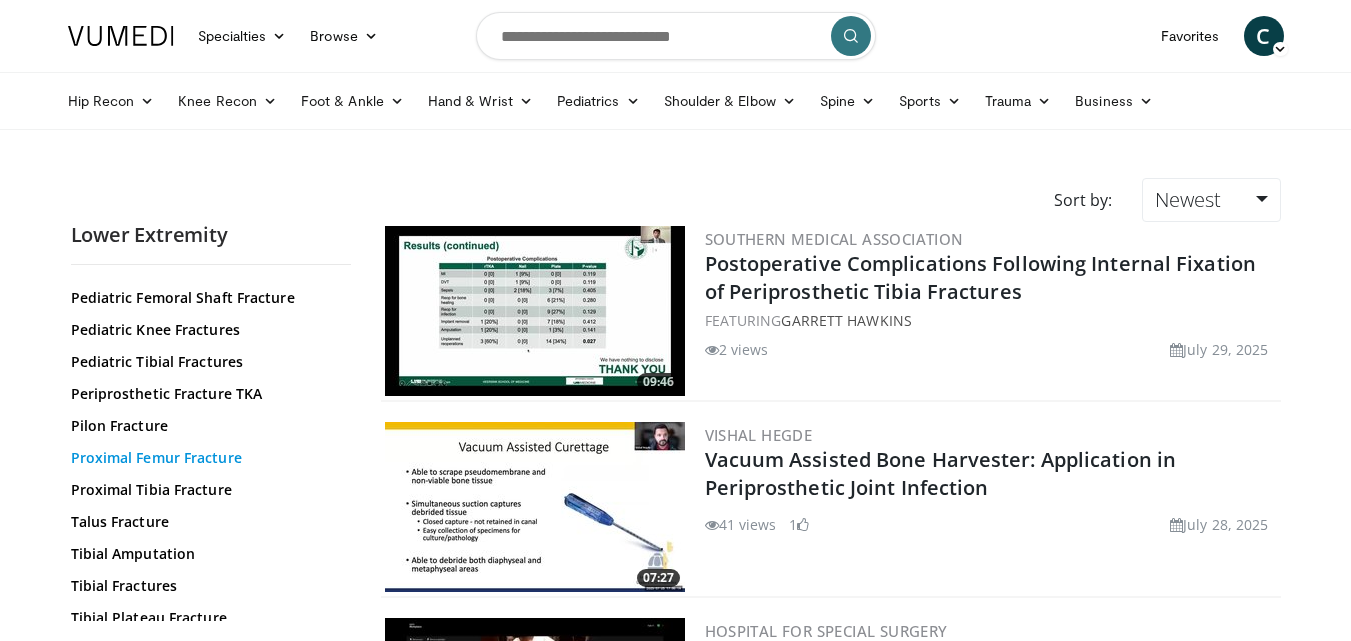 scroll, scrollTop: 800, scrollLeft: 0, axis: vertical 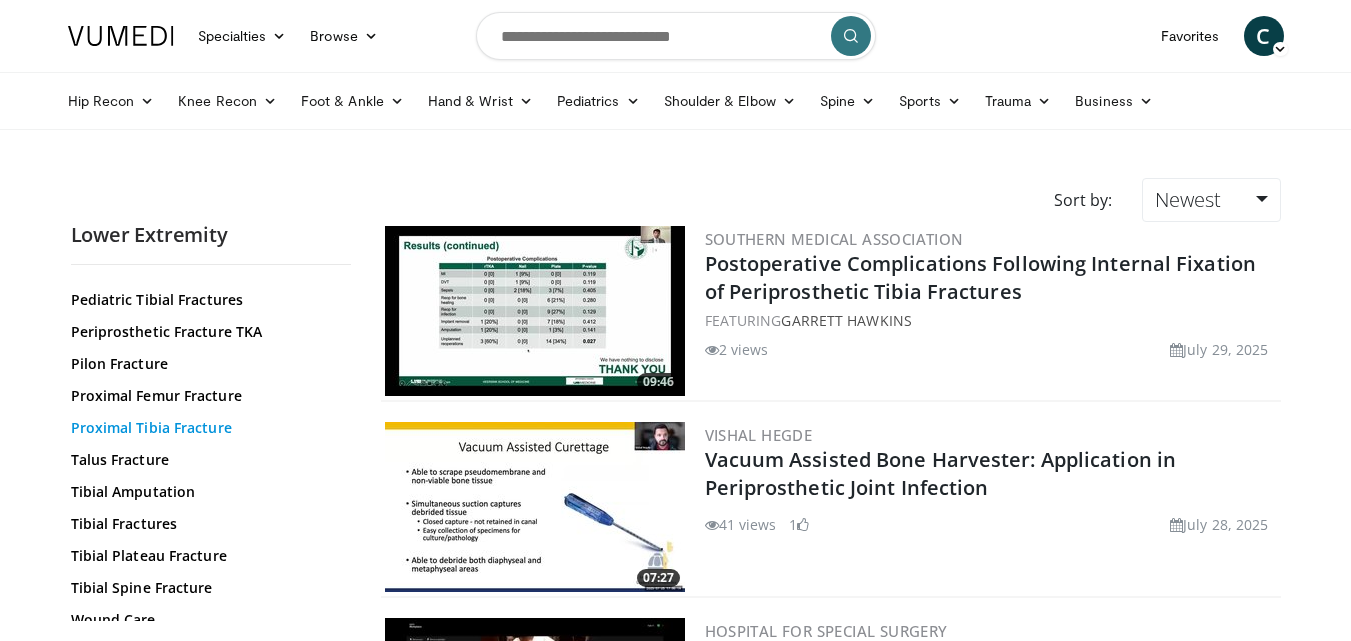 click on "Proximal Tibia Fracture" at bounding box center (206, 428) 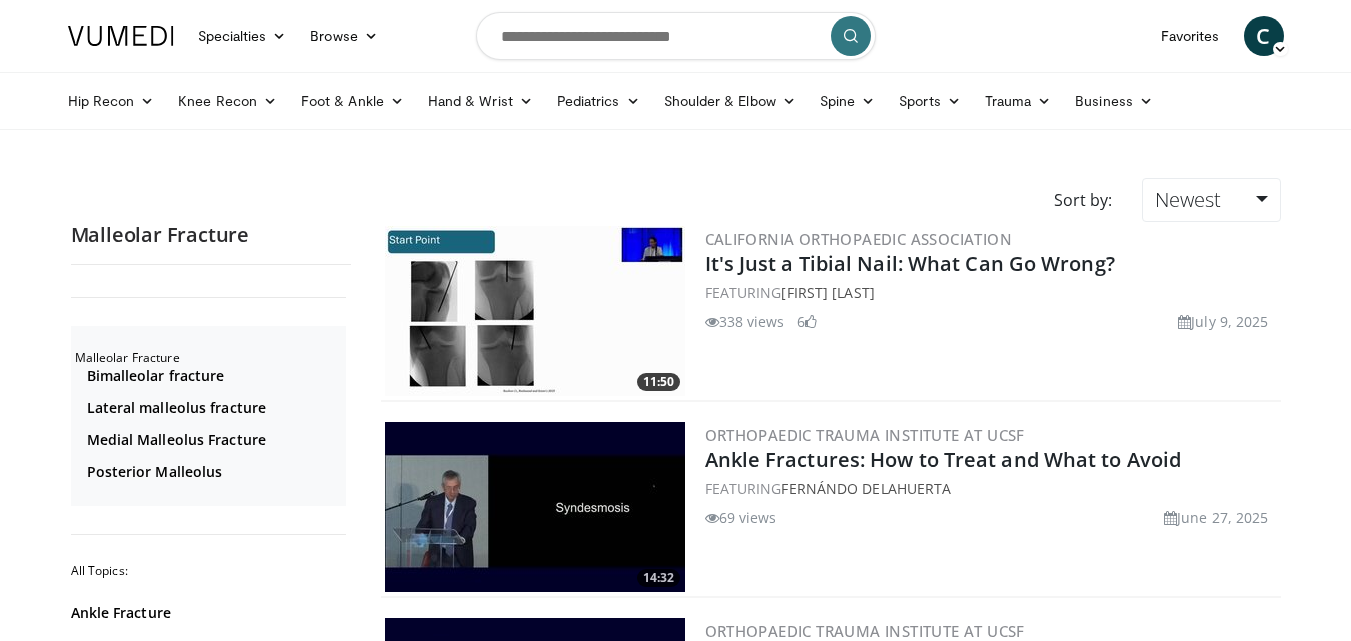 scroll, scrollTop: 0, scrollLeft: 0, axis: both 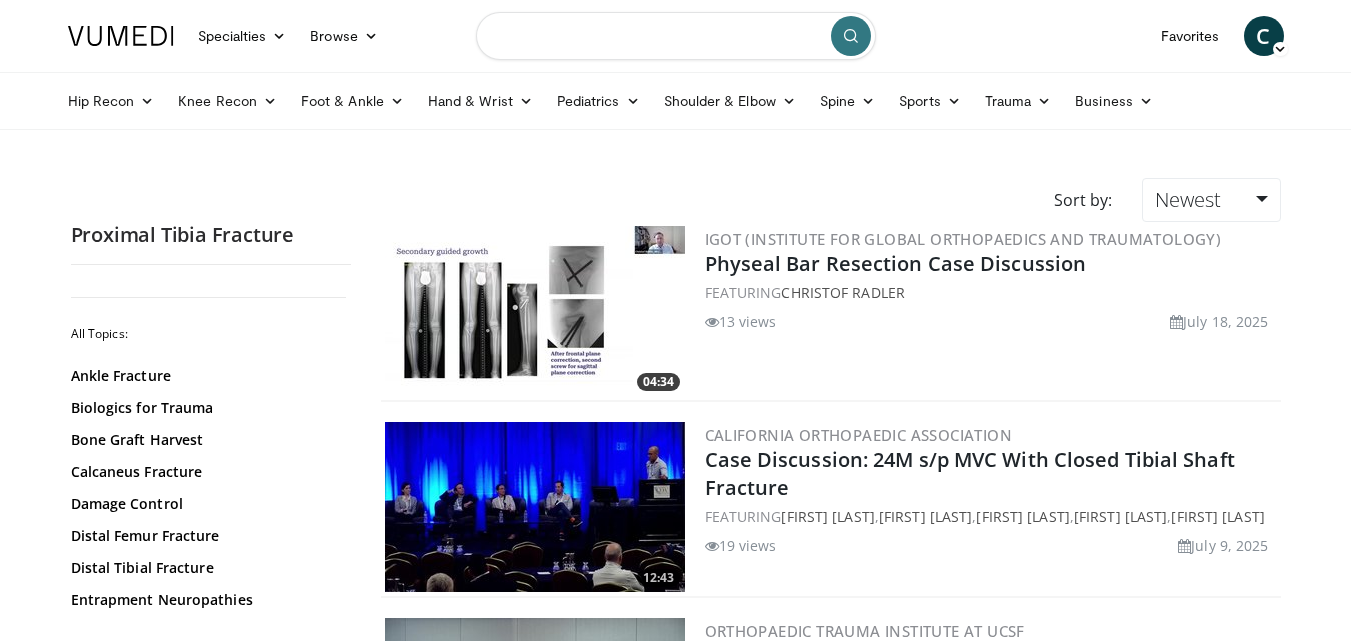 click at bounding box center (676, 36) 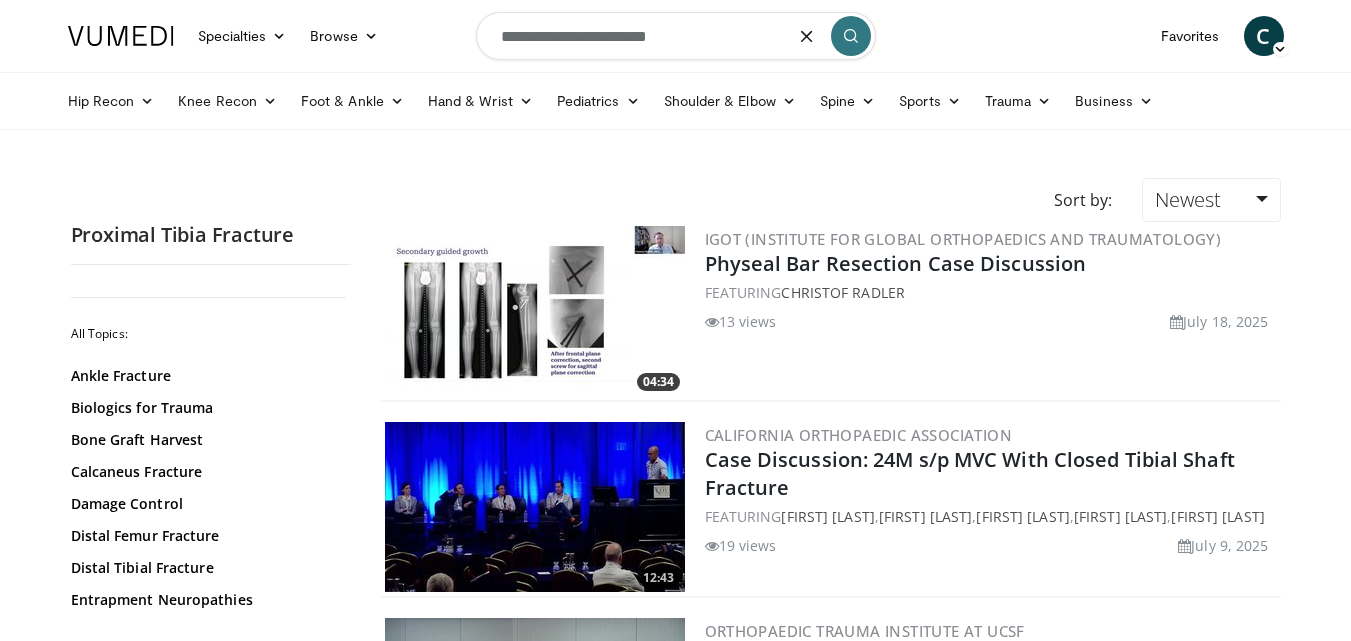 type on "**********" 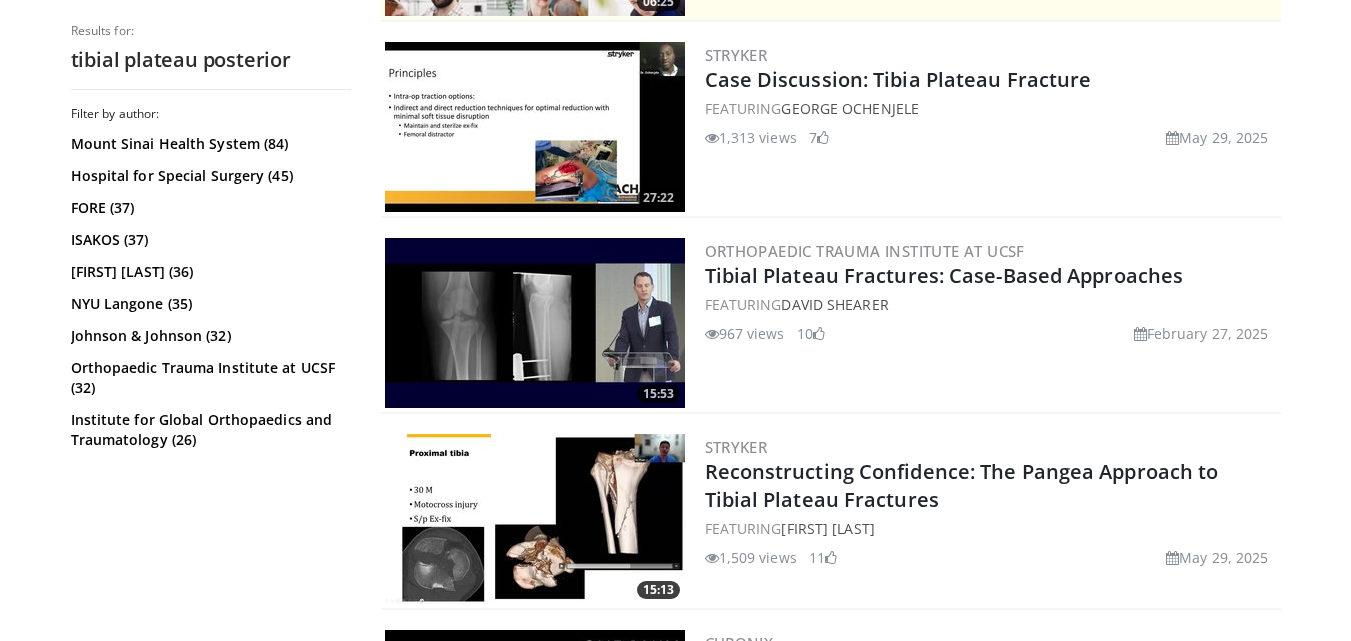 scroll, scrollTop: 600, scrollLeft: 0, axis: vertical 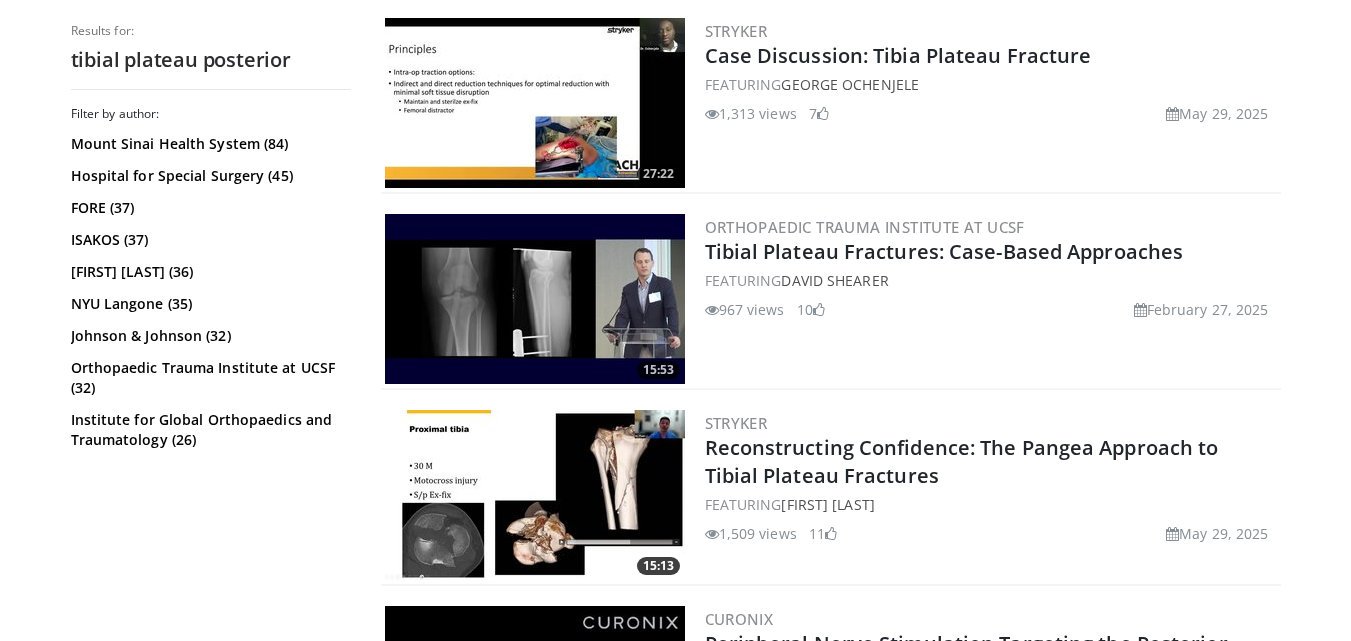 click at bounding box center [535, 299] 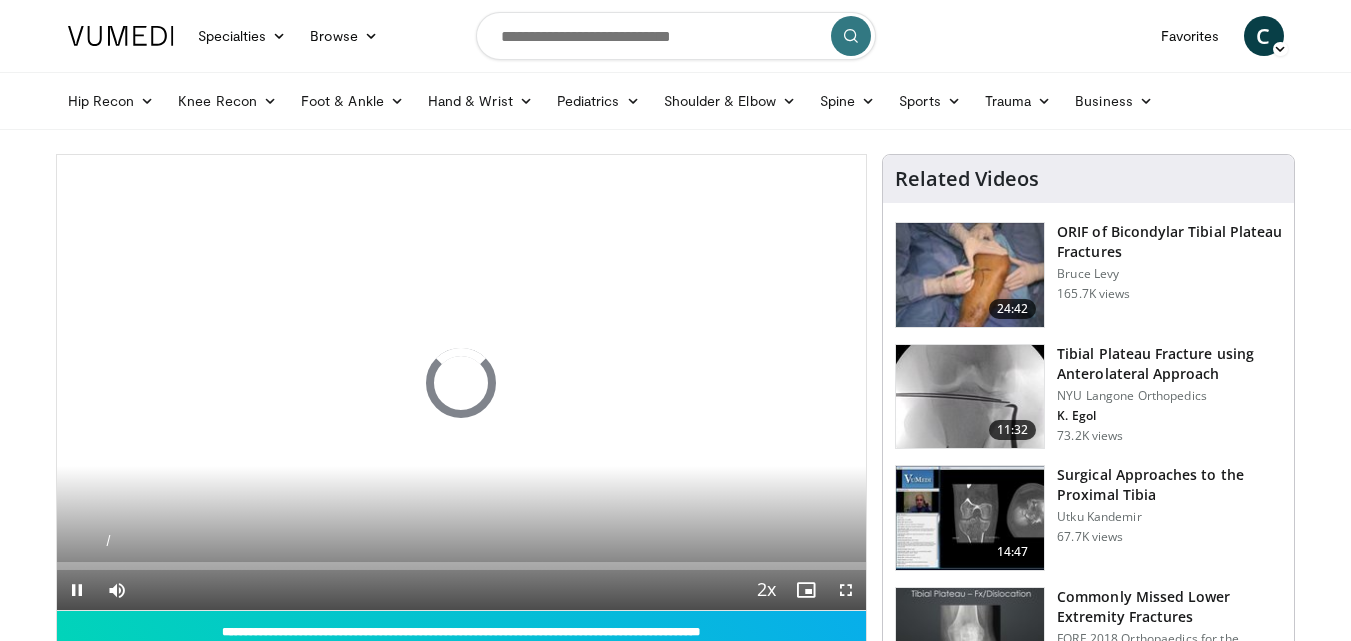 scroll, scrollTop: 0, scrollLeft: 0, axis: both 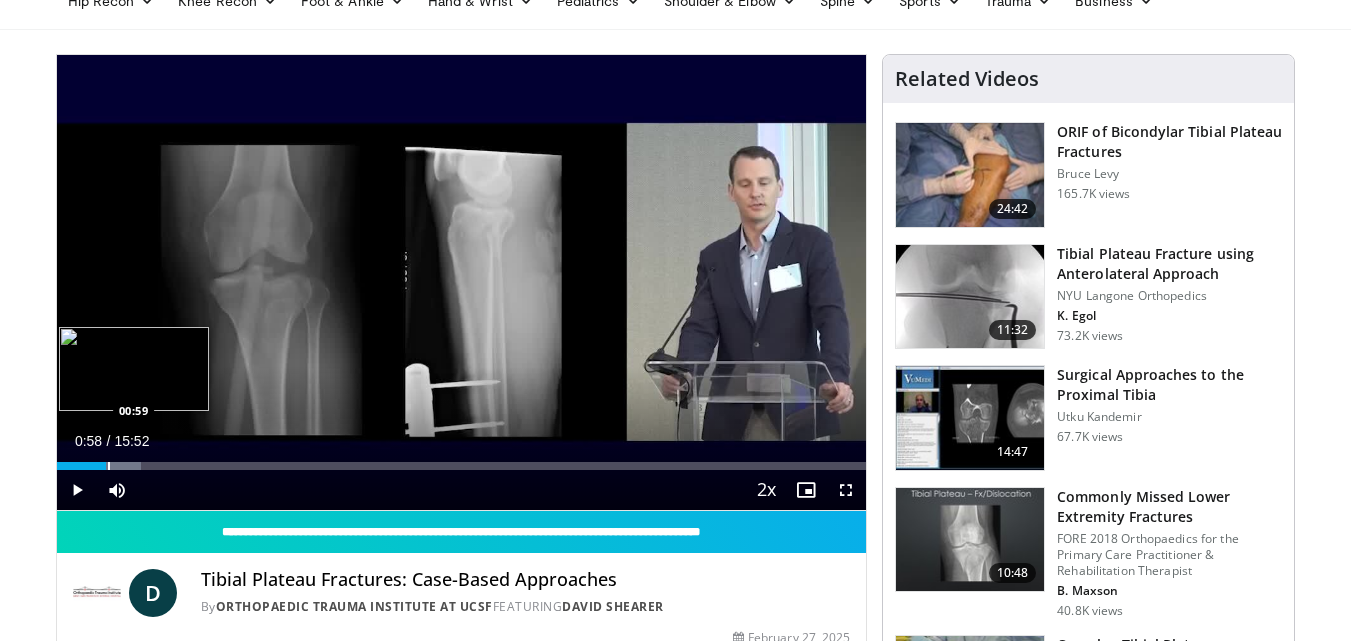 click at bounding box center (109, 466) 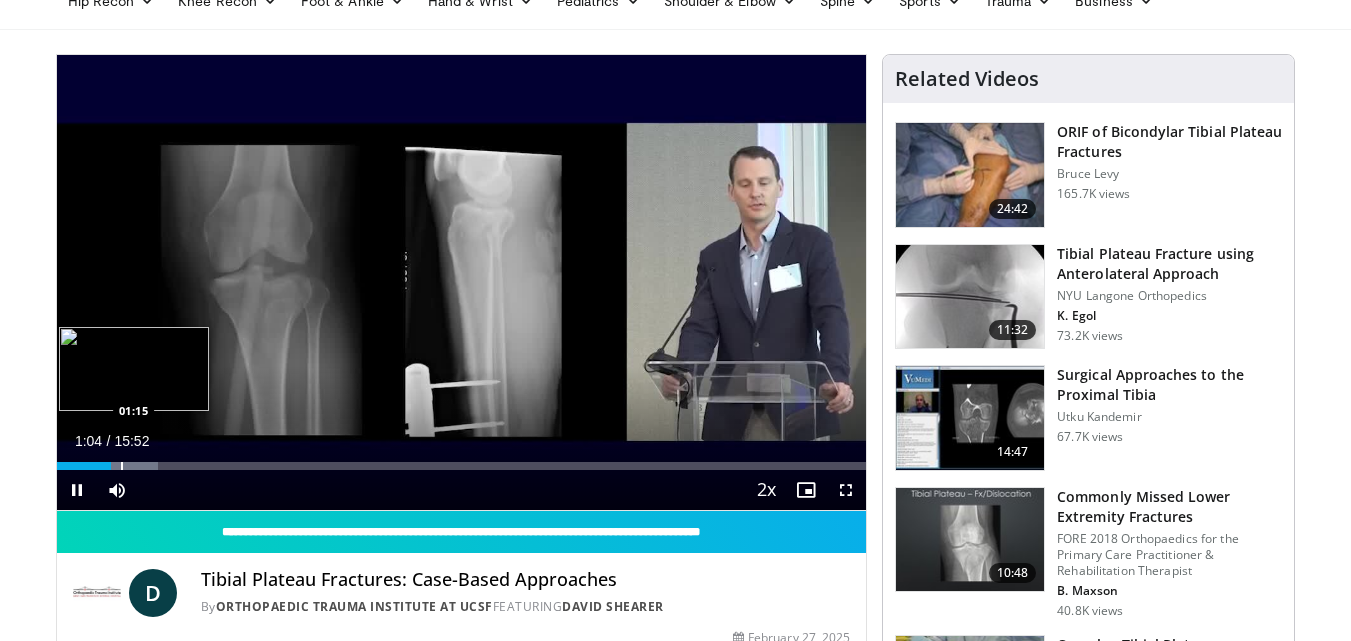 click at bounding box center [122, 466] 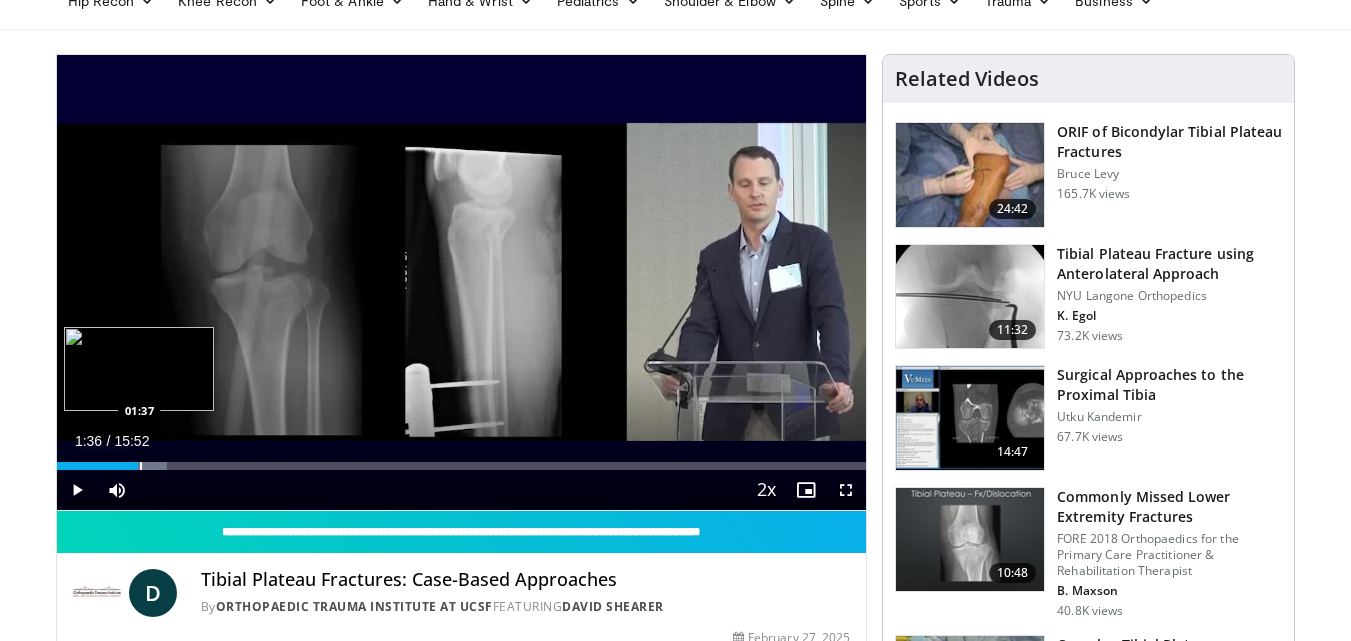 click at bounding box center [141, 466] 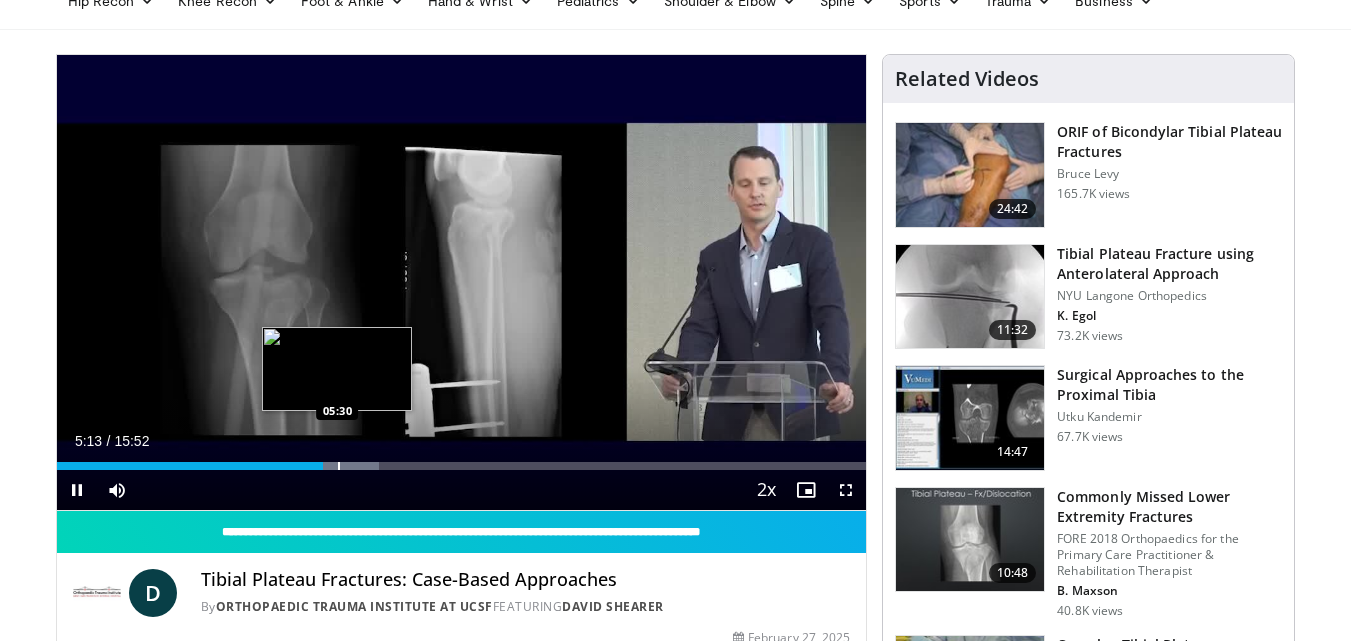click at bounding box center (339, 466) 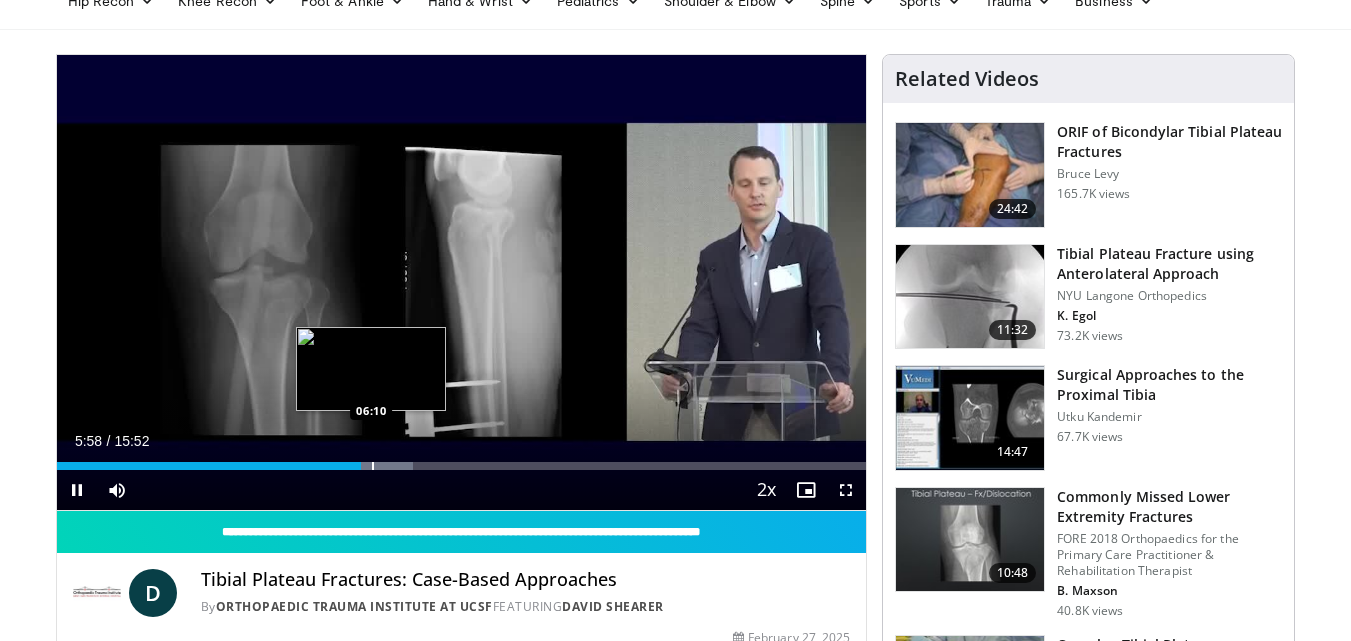 click at bounding box center (371, 466) 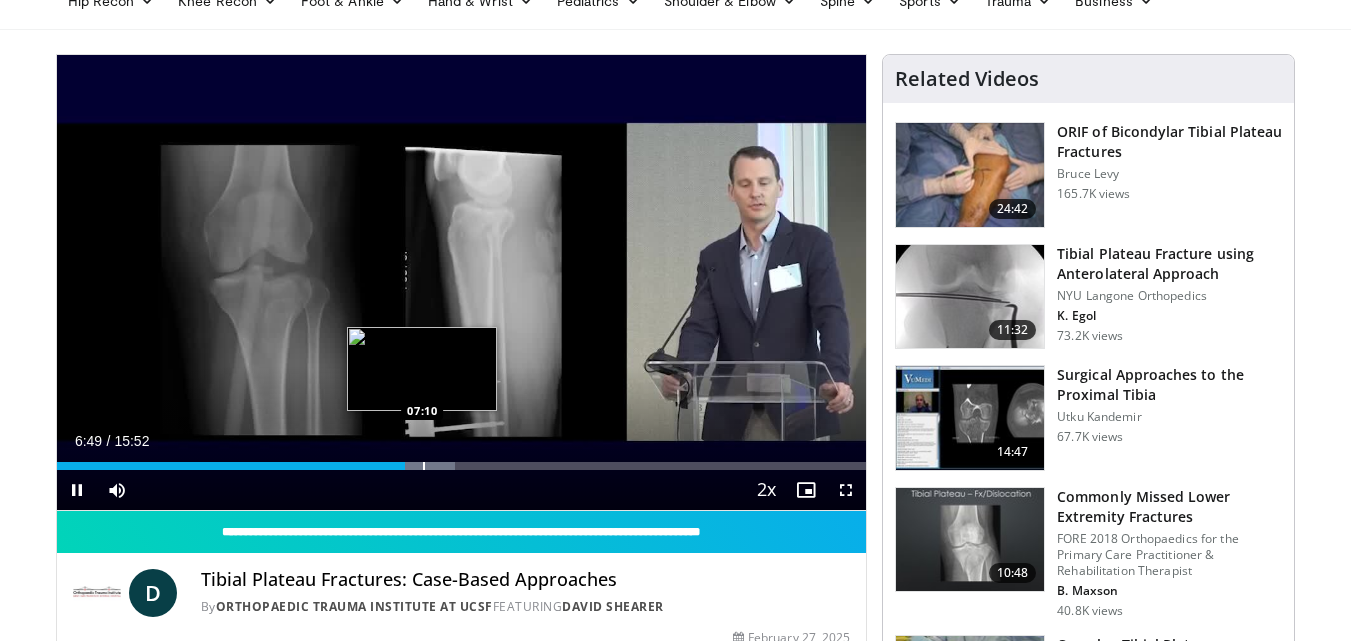 click at bounding box center (424, 466) 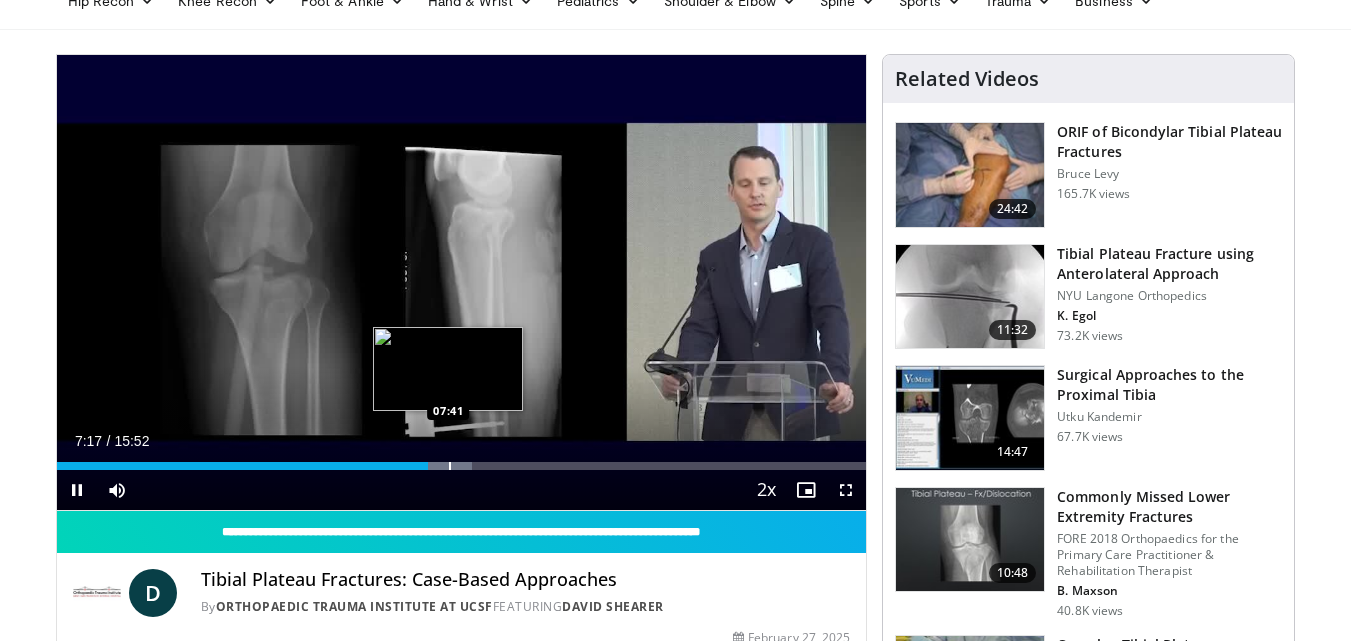 click at bounding box center (450, 466) 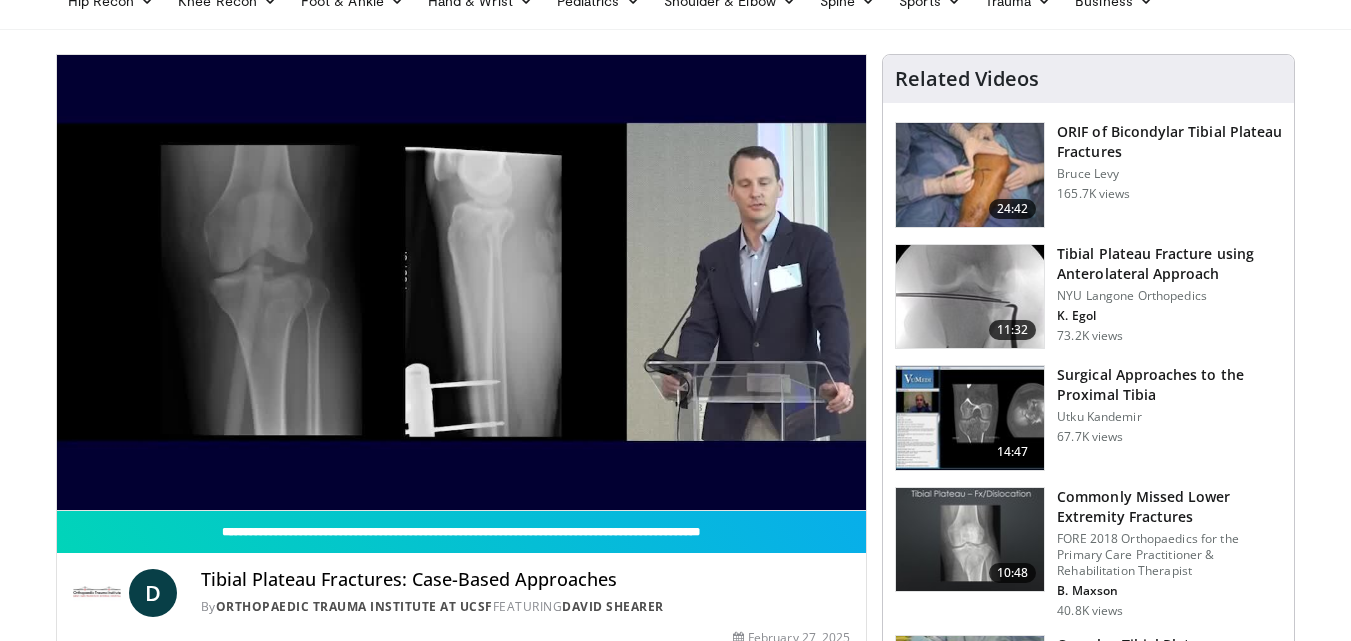 click on "**********" at bounding box center (462, 283) 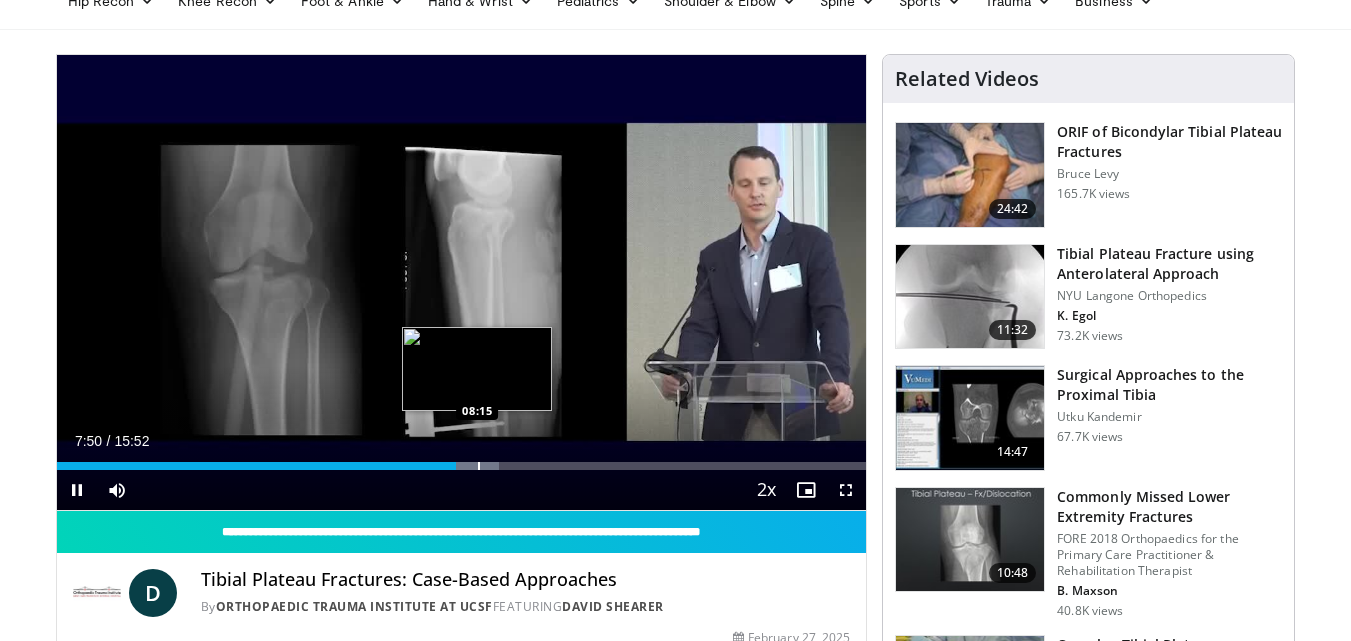 click at bounding box center (479, 466) 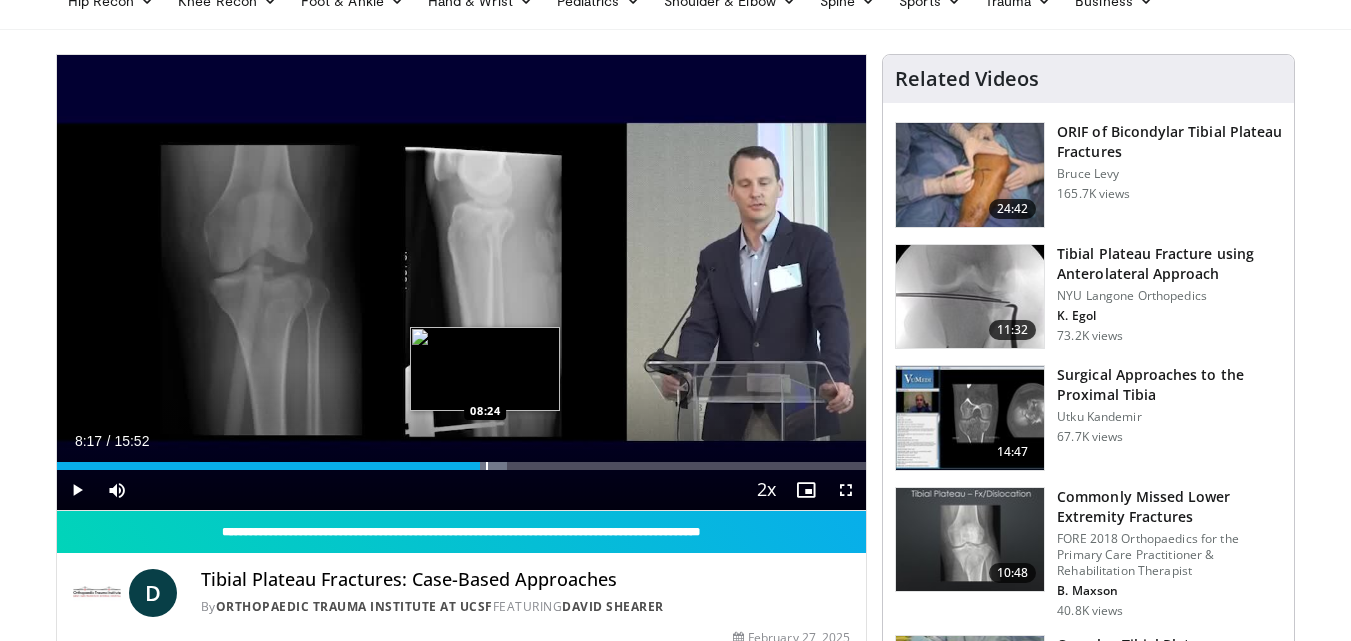 click at bounding box center [480, 466] 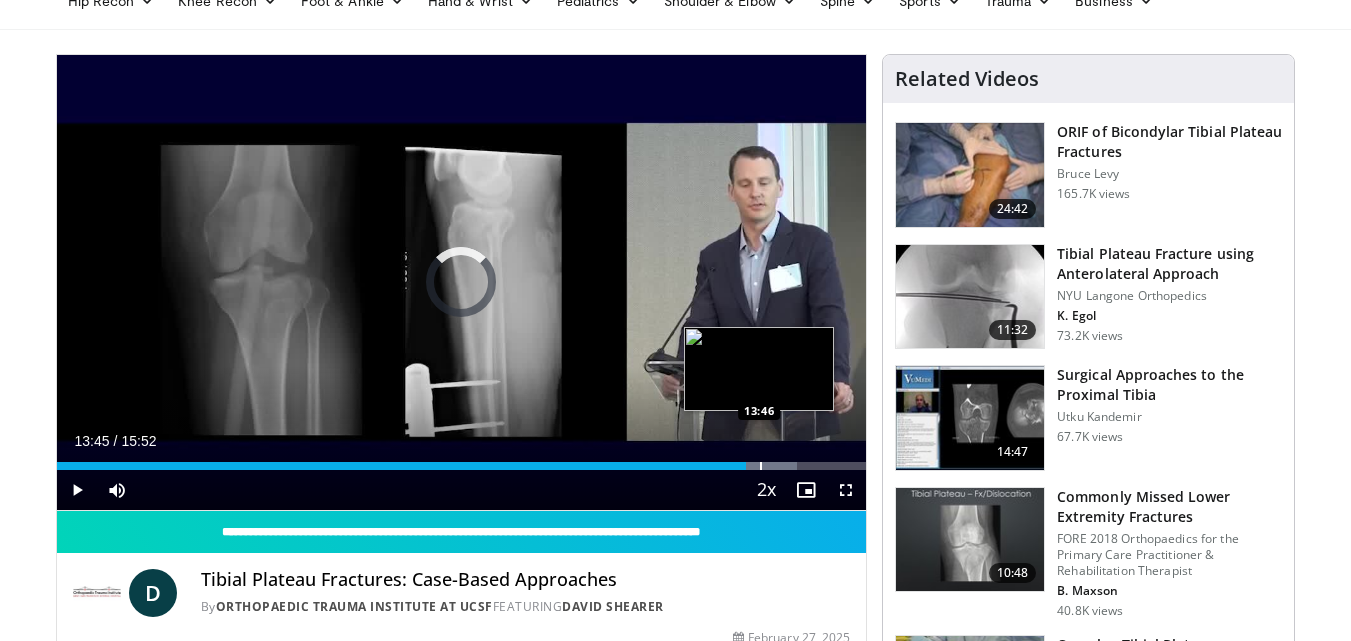 click at bounding box center [761, 466] 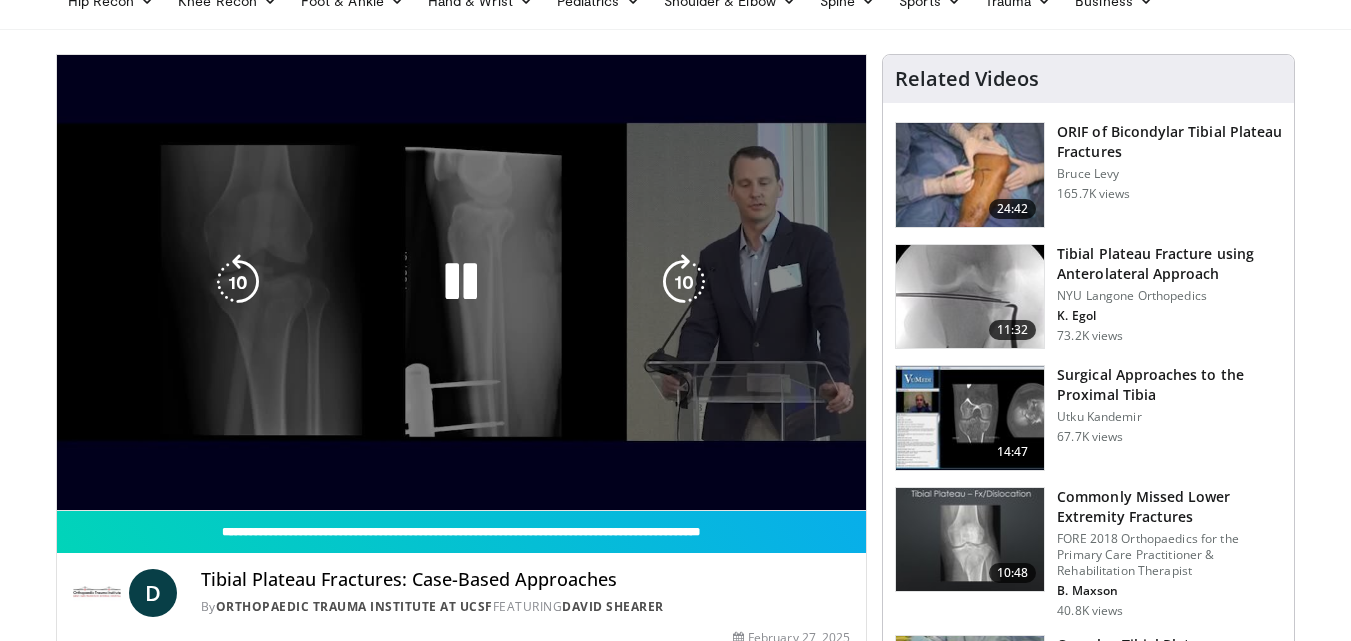 click on "**********" at bounding box center (462, 283) 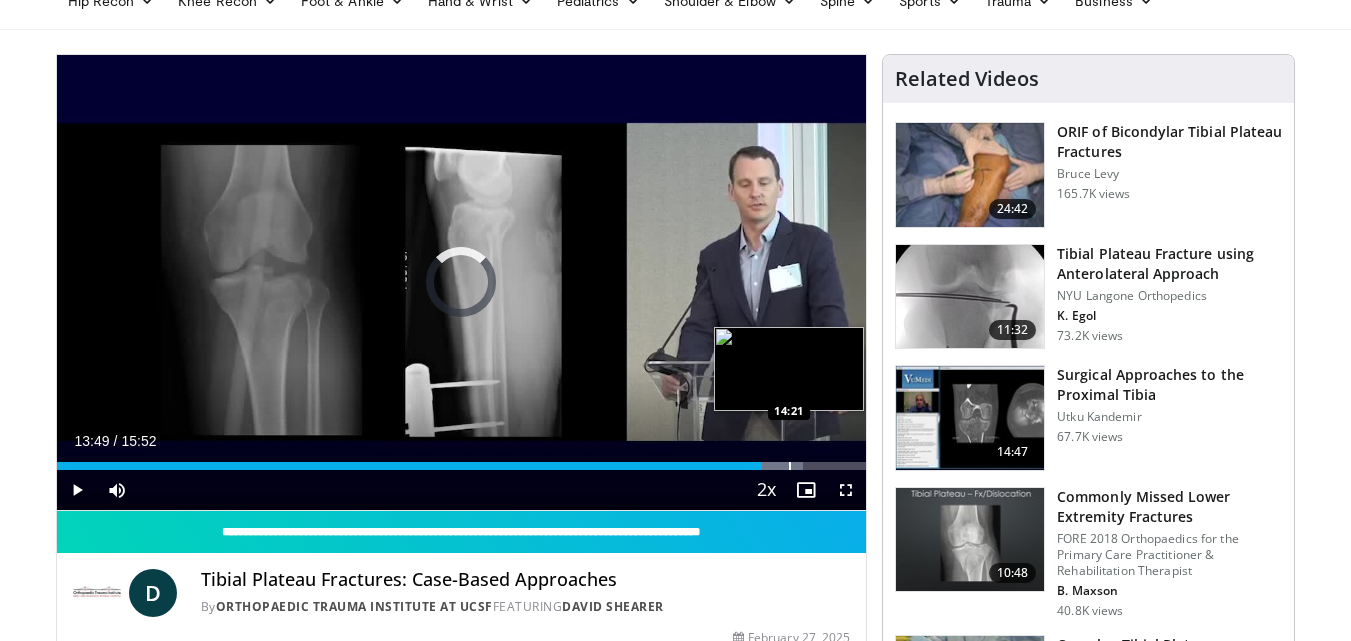 click at bounding box center [790, 466] 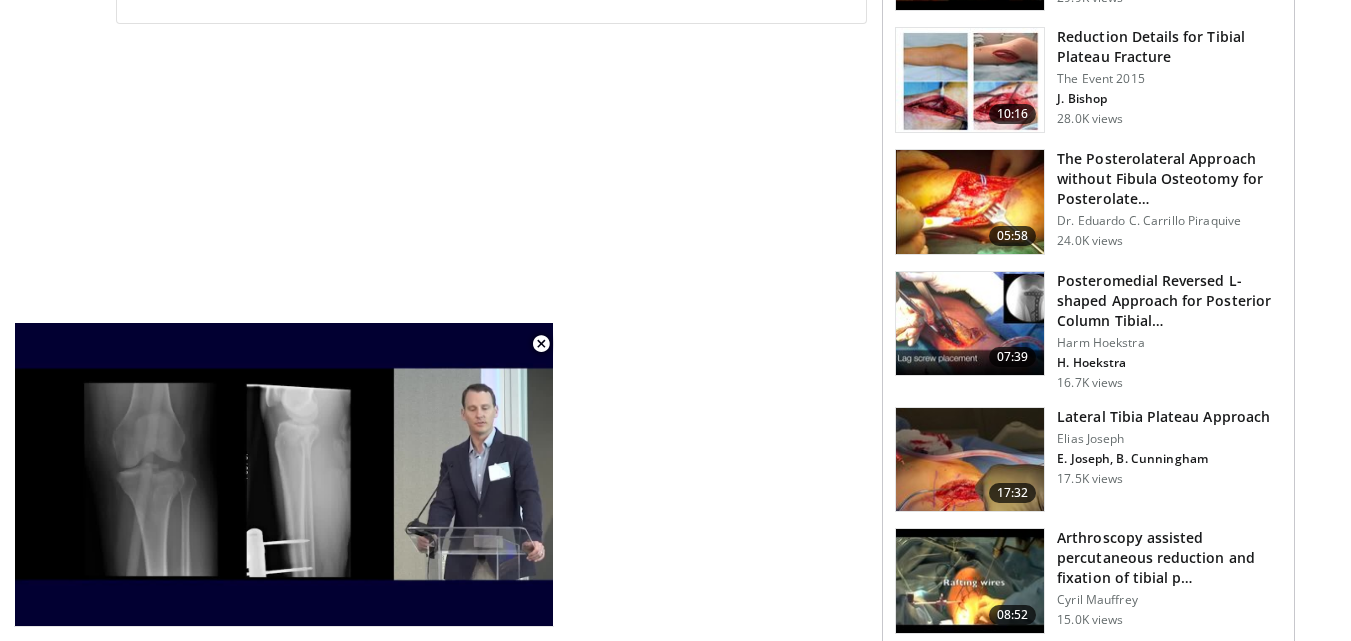 scroll, scrollTop: 1000, scrollLeft: 0, axis: vertical 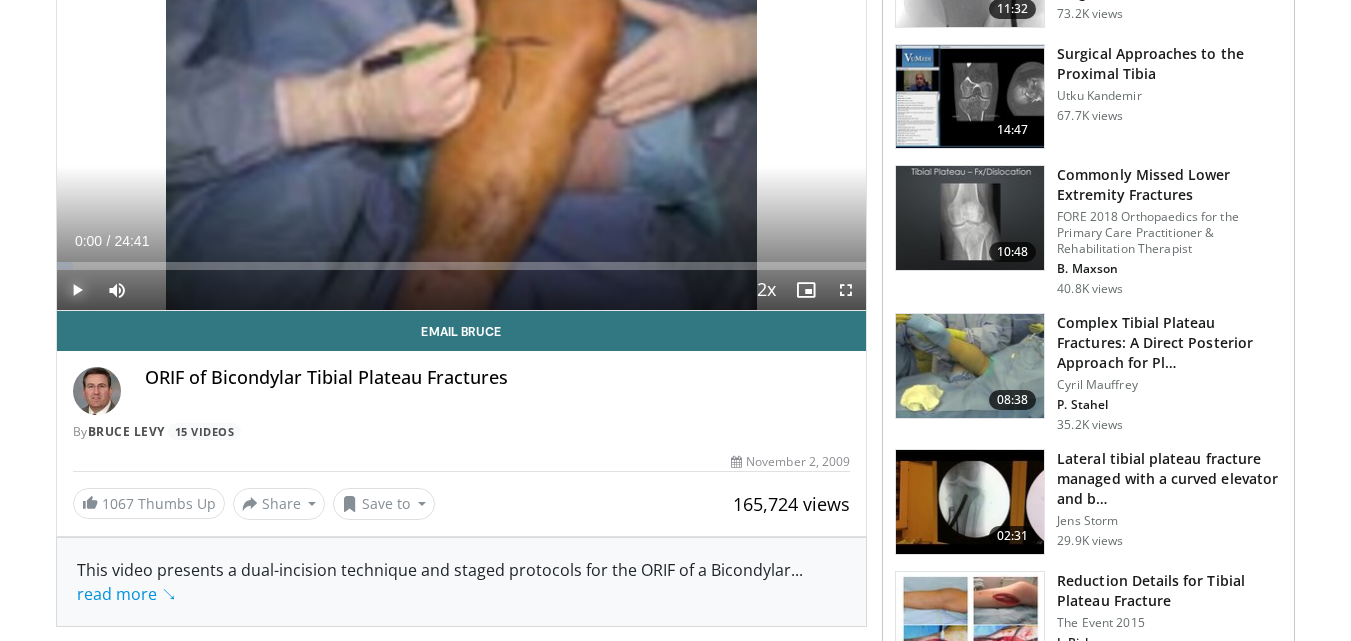 click at bounding box center [77, 290] 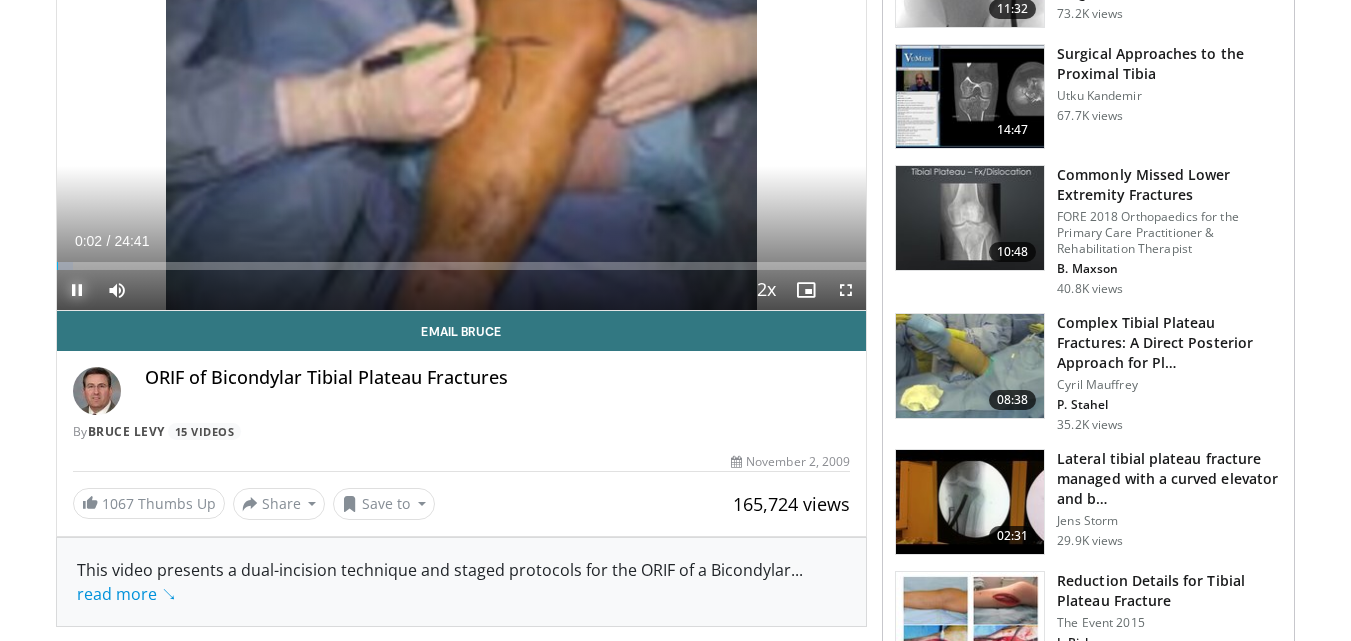 click at bounding box center (77, 290) 